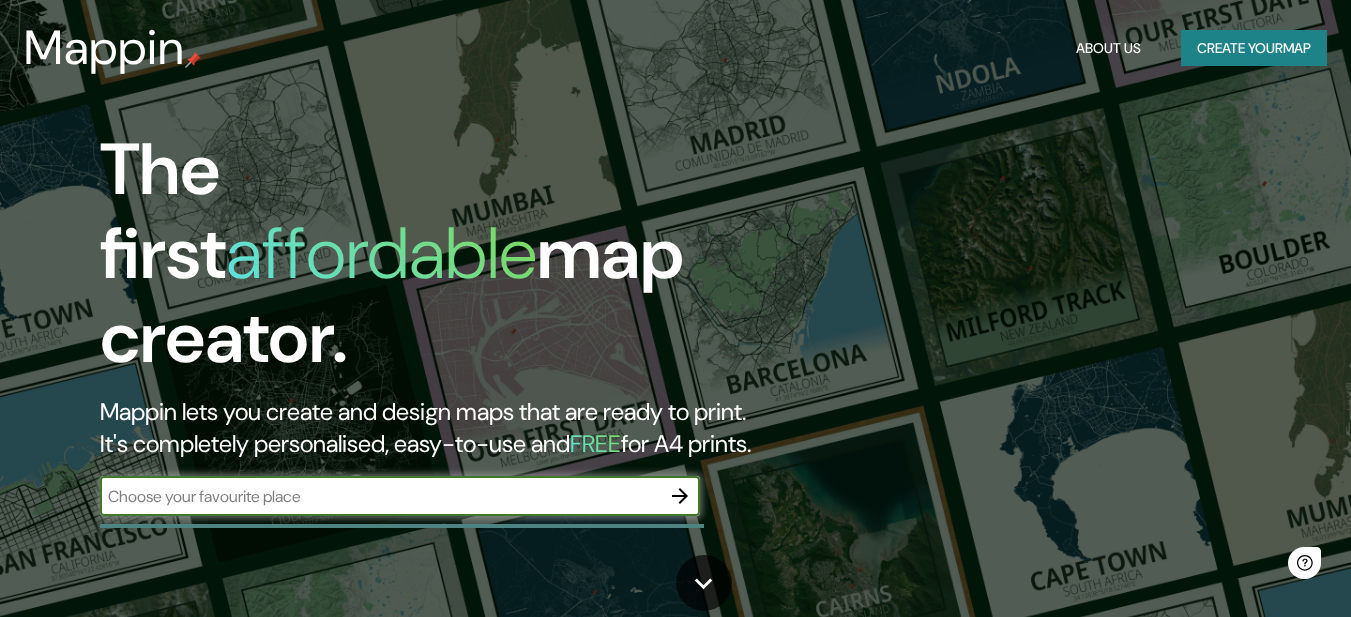 scroll, scrollTop: 0, scrollLeft: 0, axis: both 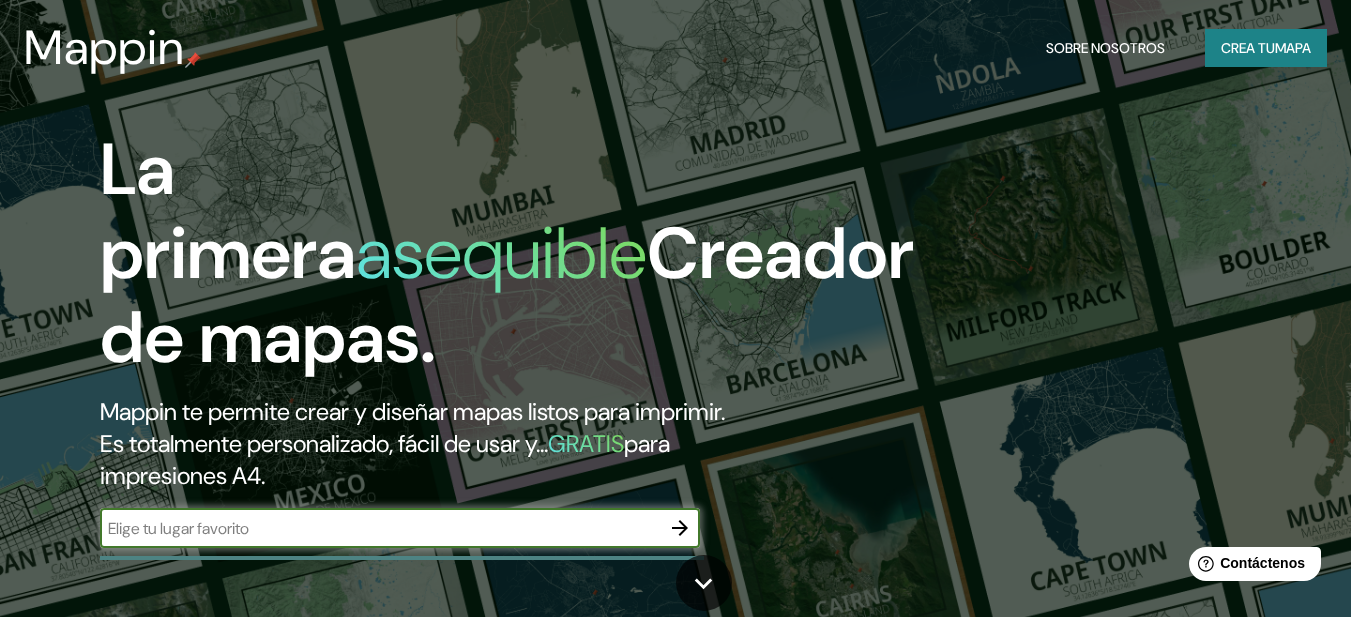 click at bounding box center [380, 528] 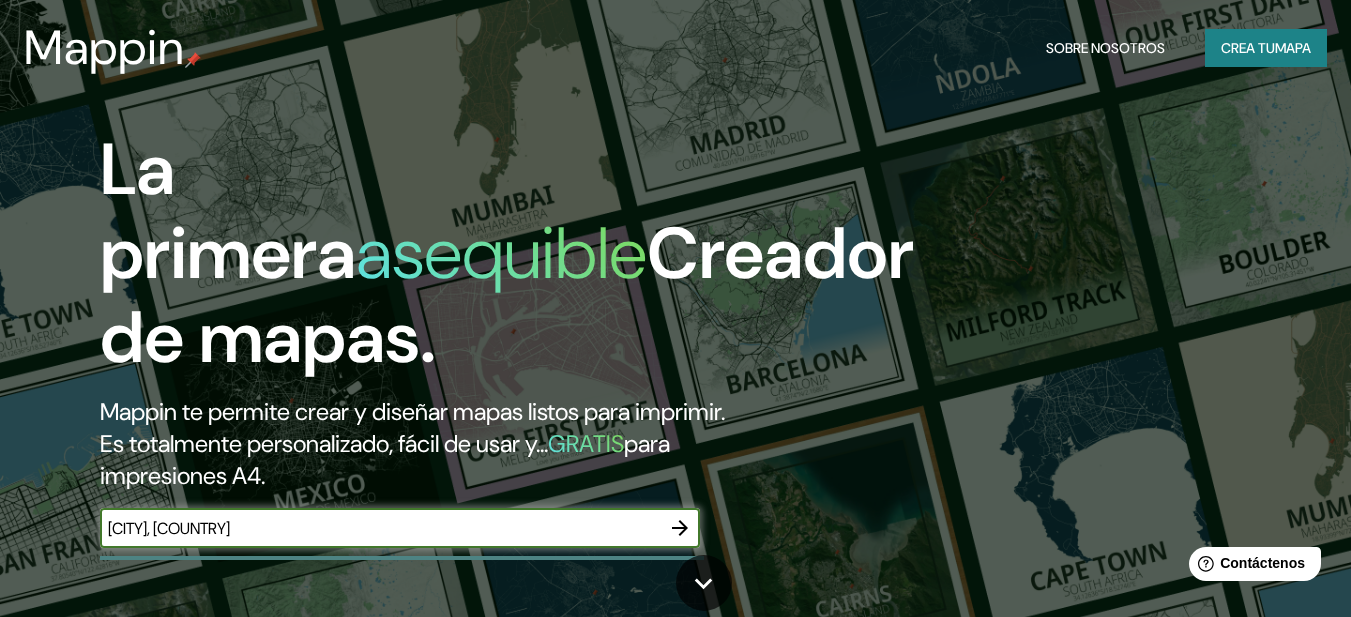 type on "[CITY], [COUNTRY]" 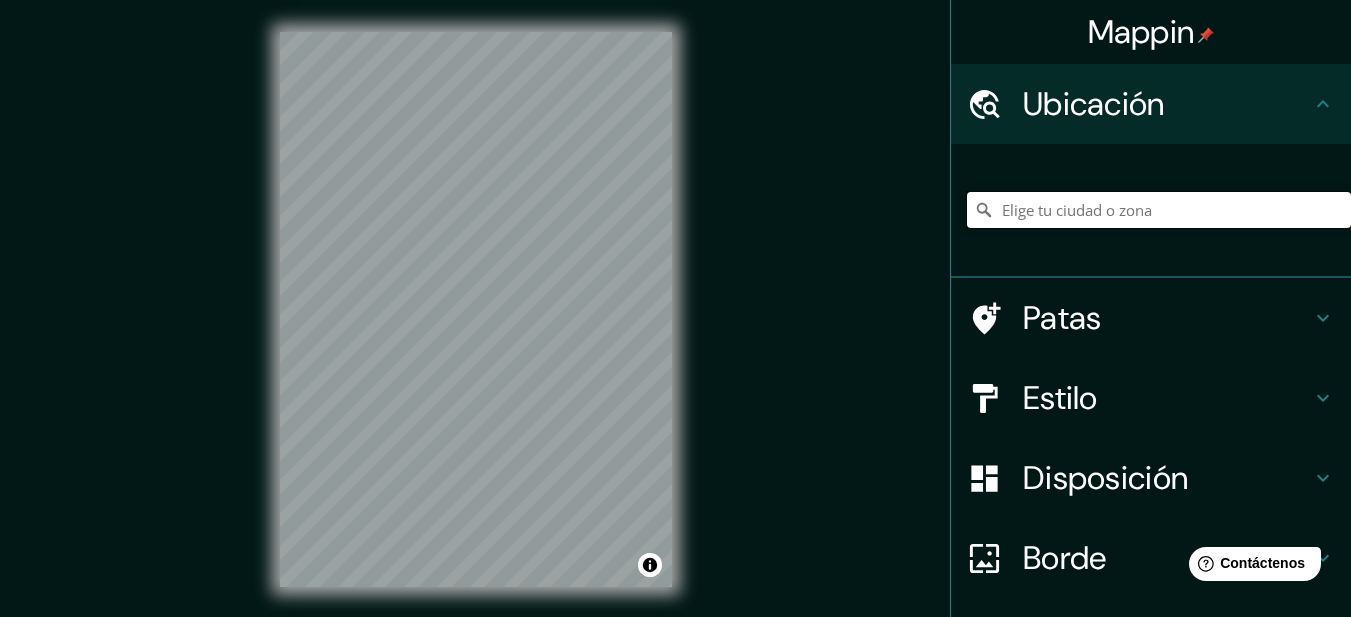 click at bounding box center [1159, 210] 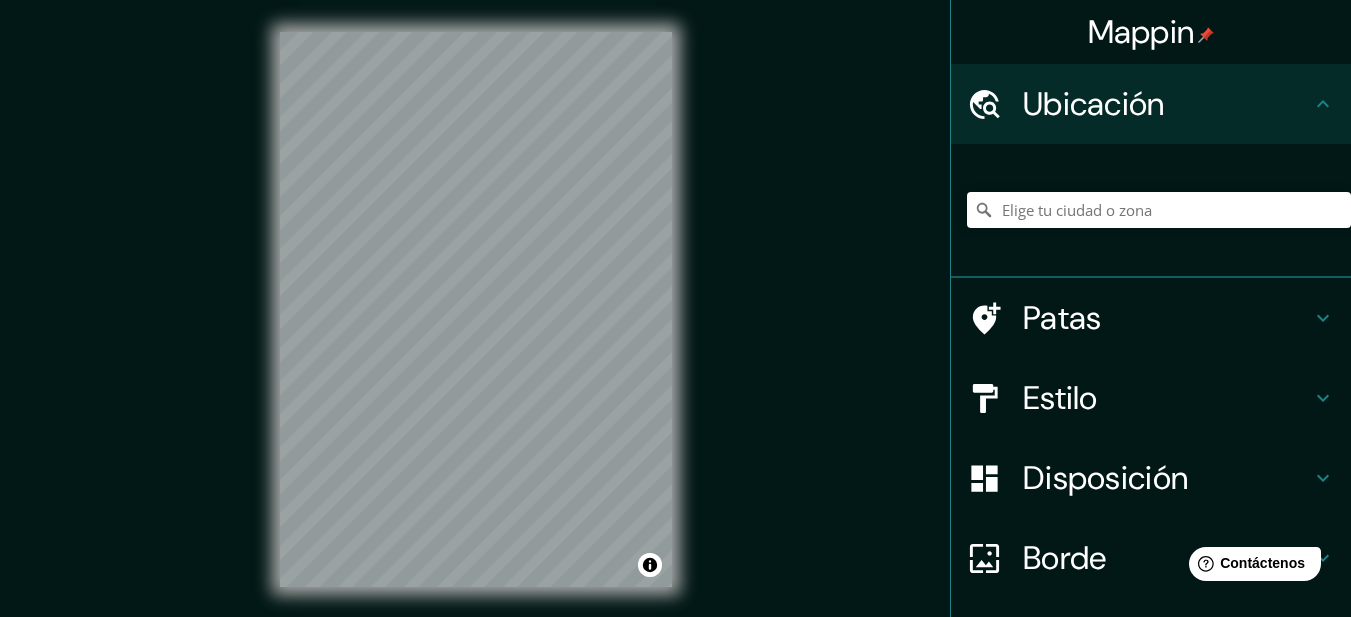 click on "Ubicación" at bounding box center (1151, 104) 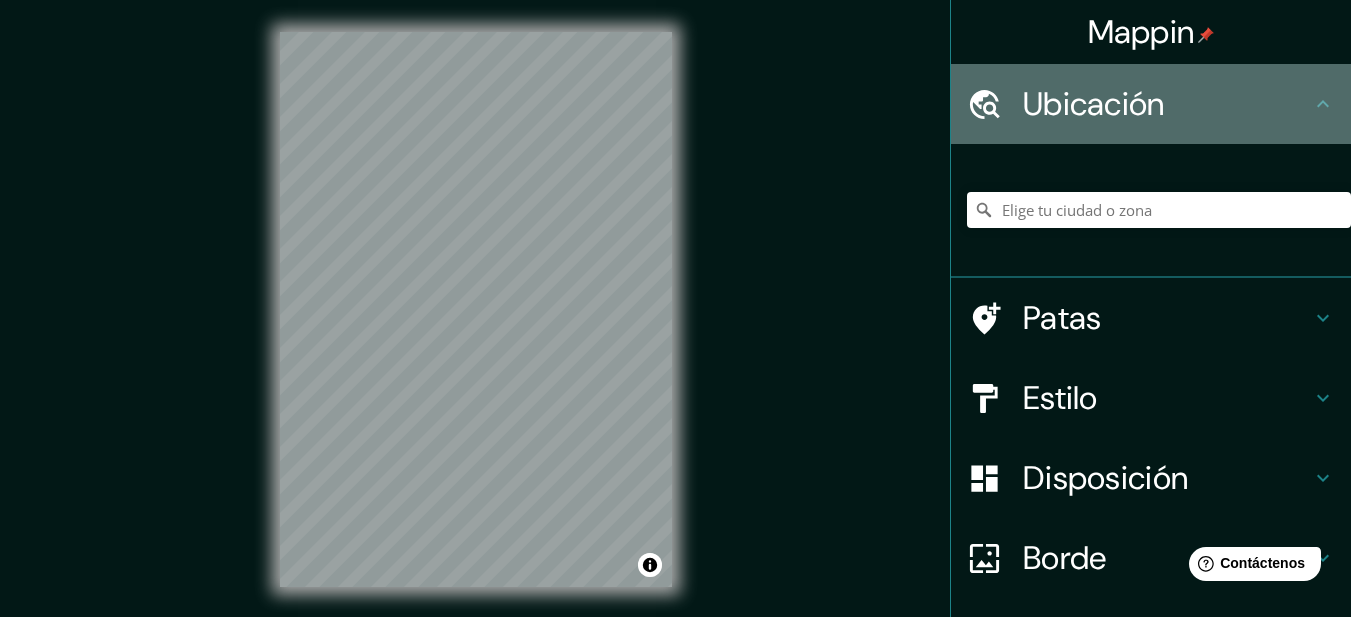 click on "Ubicación" at bounding box center [1094, 104] 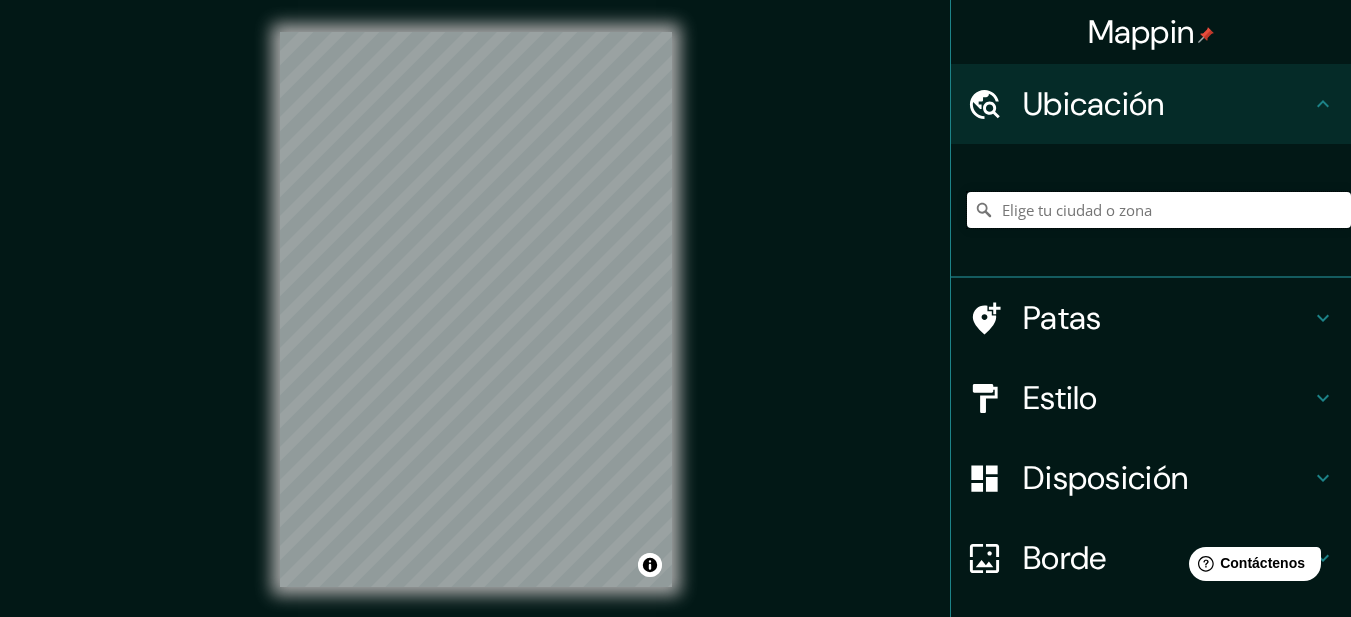 click at bounding box center [1159, 210] 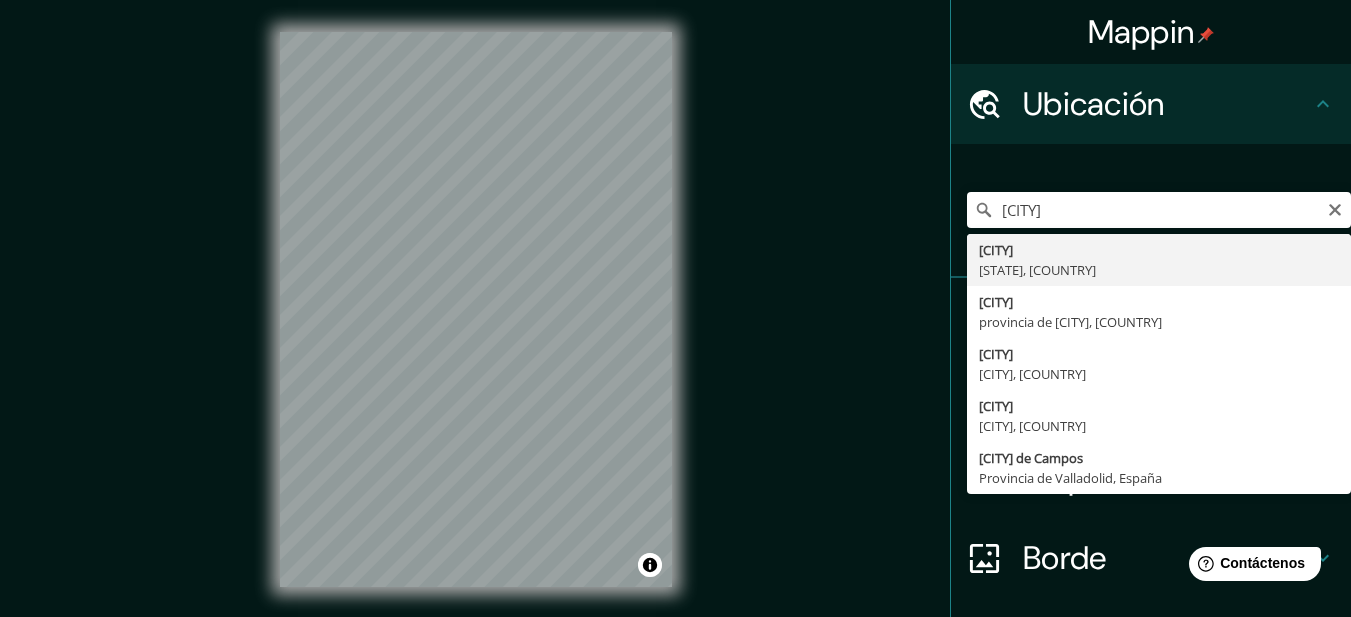 type on "[CITY], [STATE], [COUNTRY]" 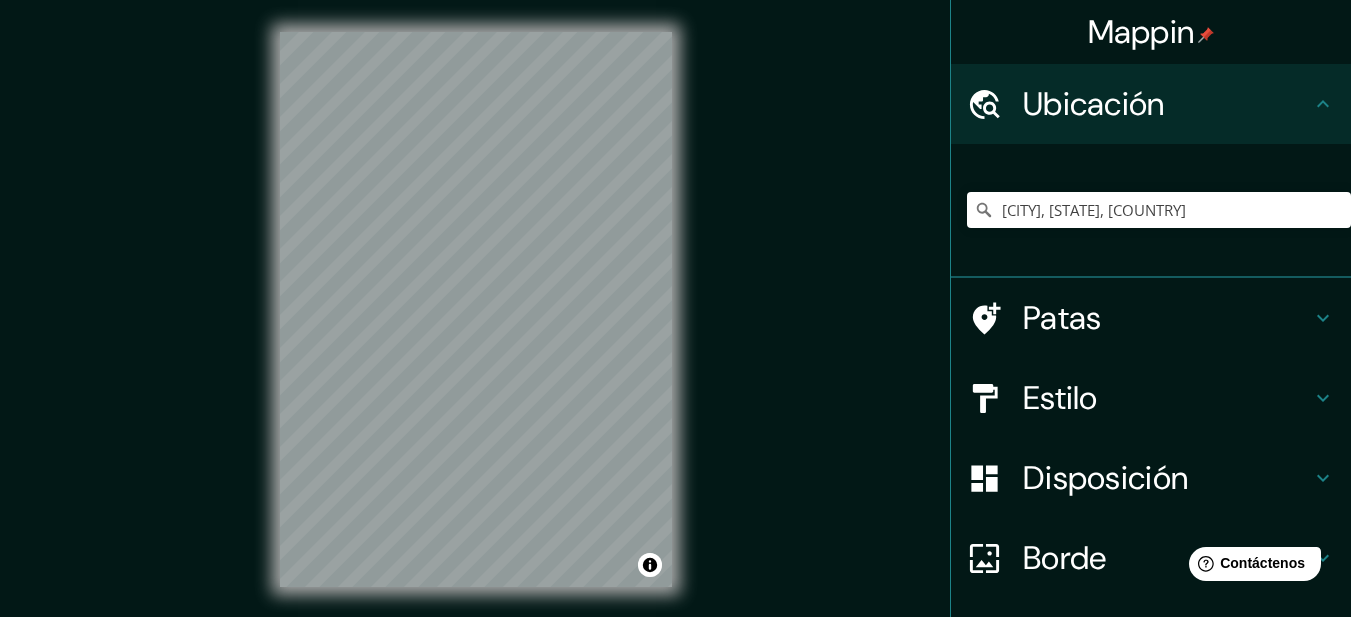 click 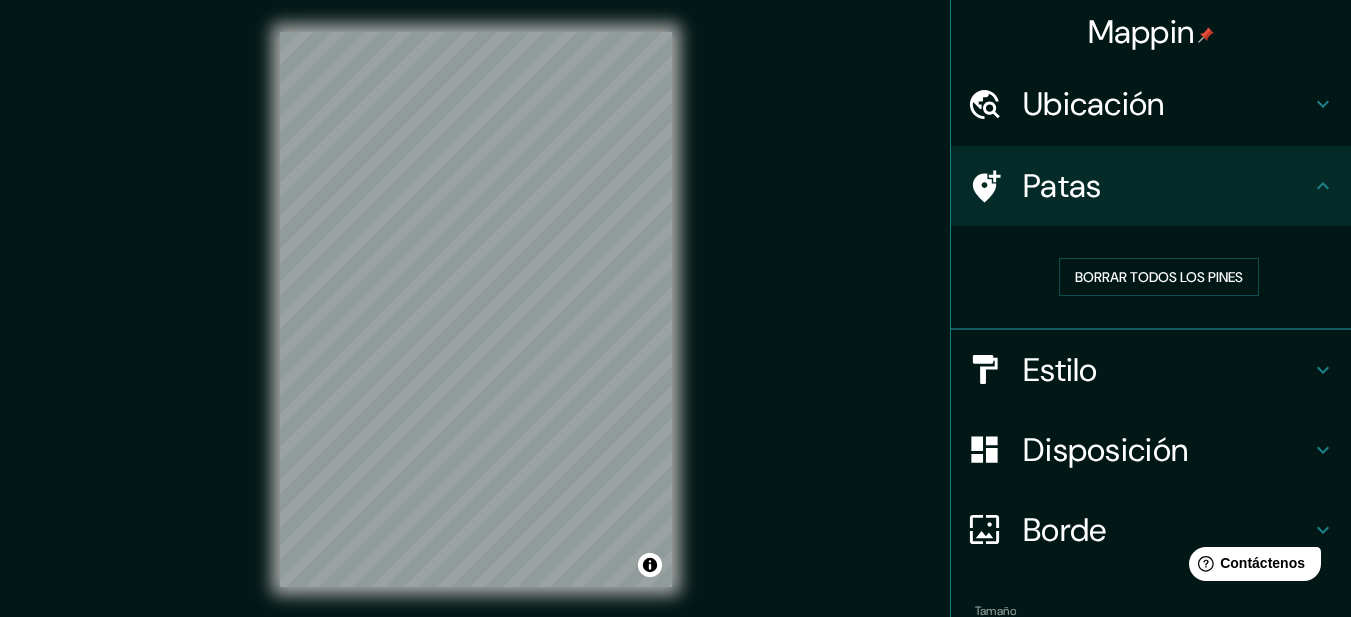 click on "Borrar todos los pines" at bounding box center [1151, 278] 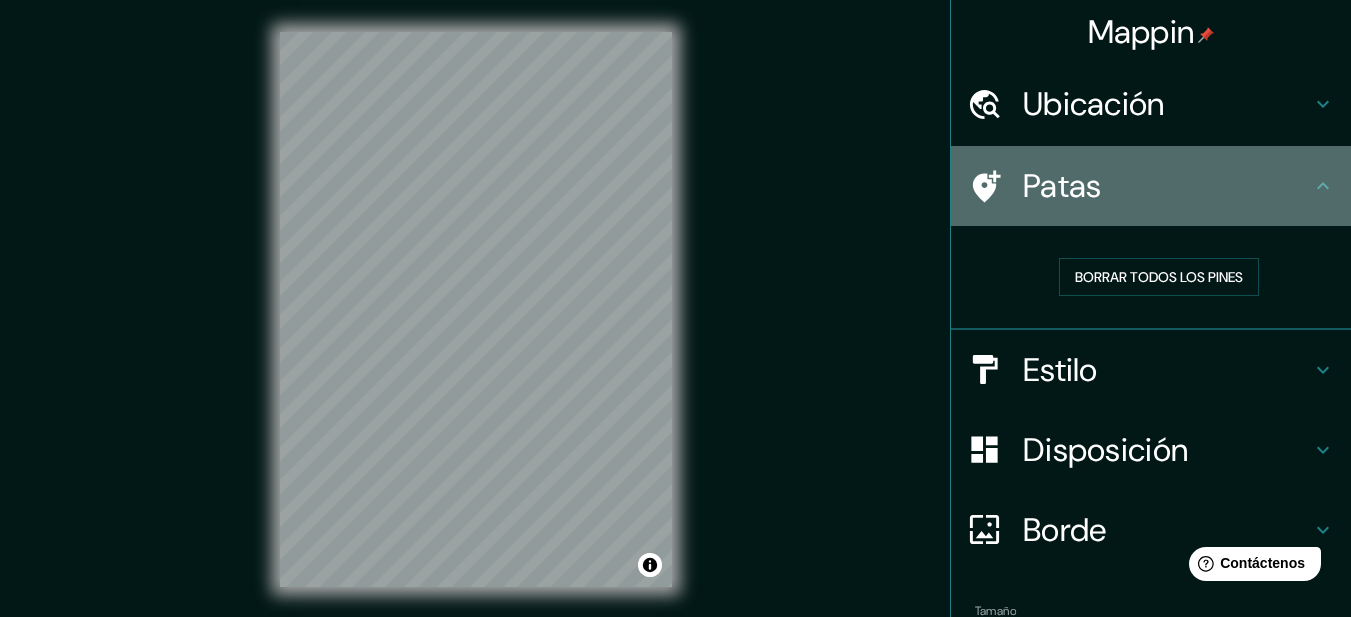 click 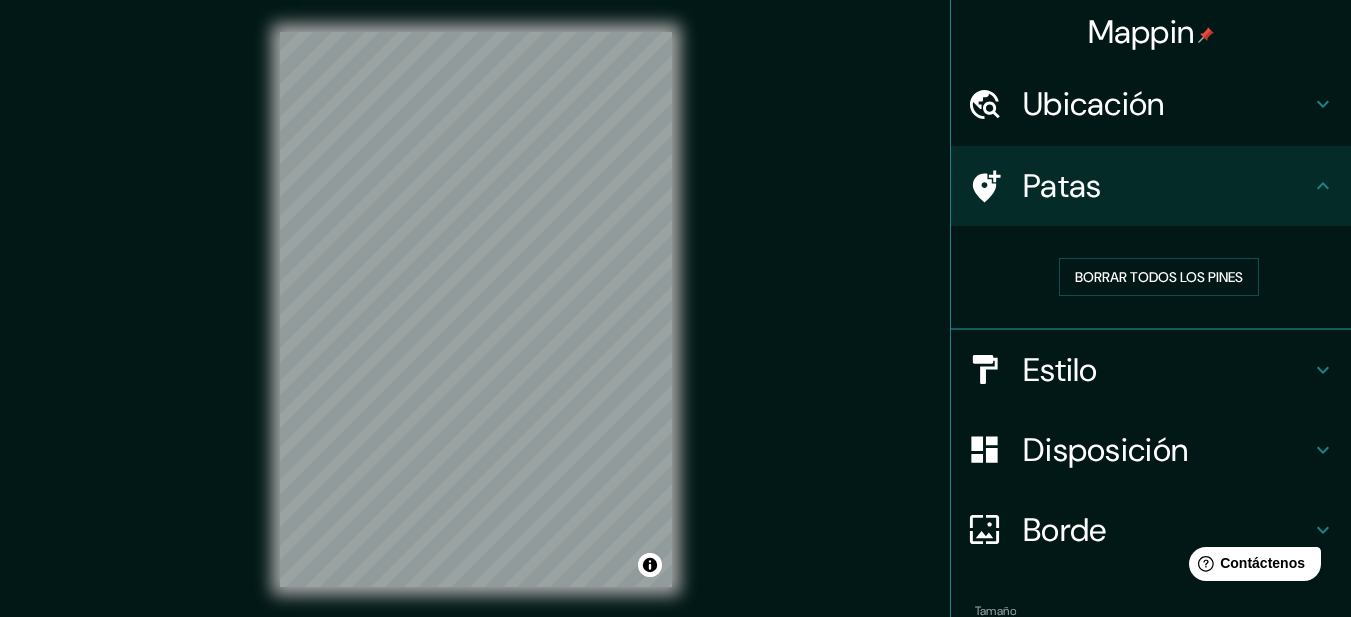 click 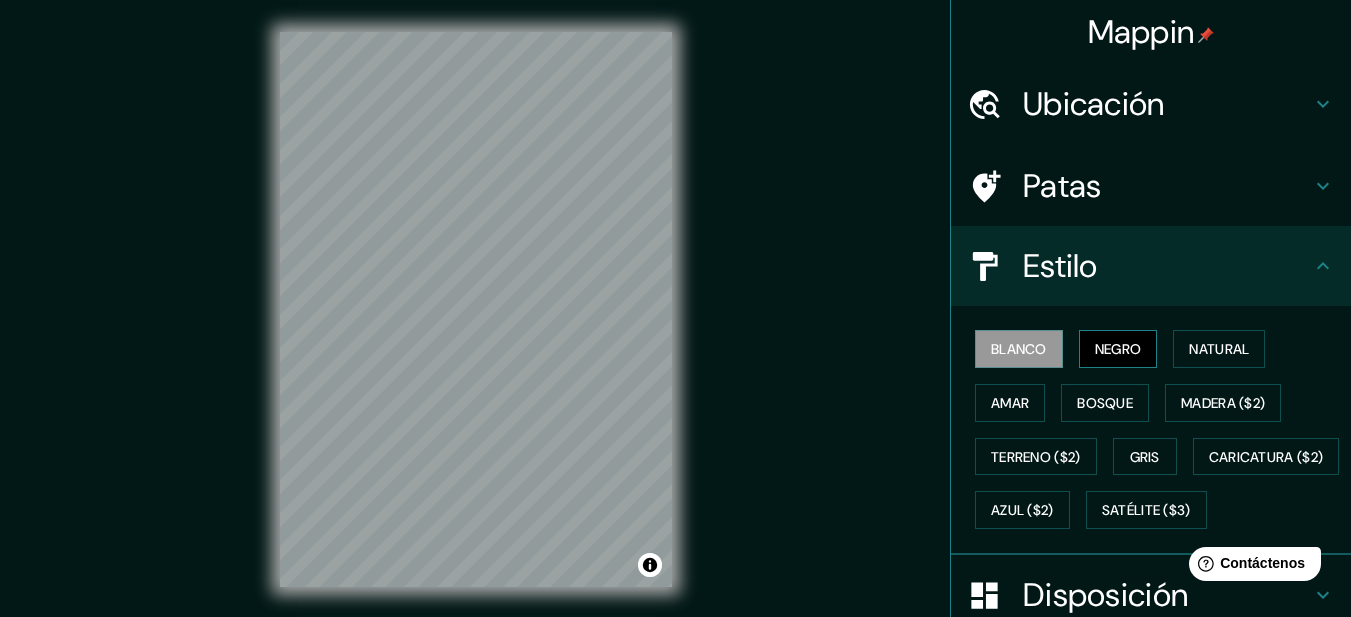 click on "Negro" at bounding box center [1118, 349] 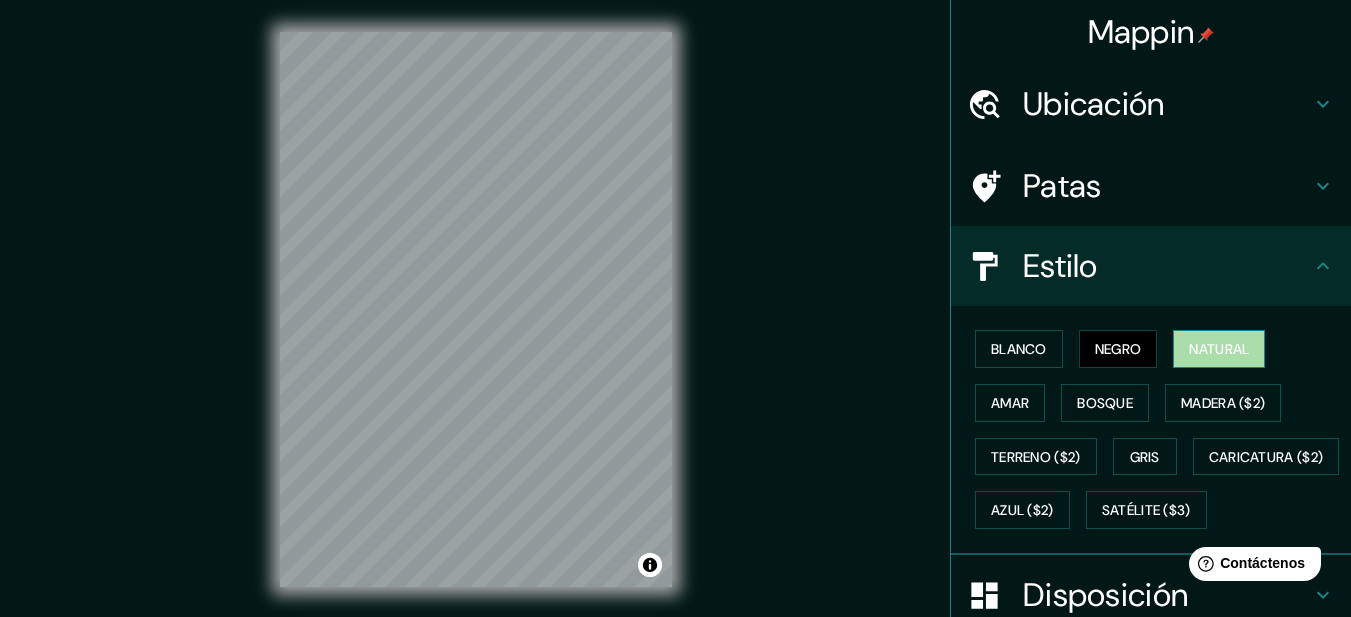 click on "Natural" at bounding box center [1219, 349] 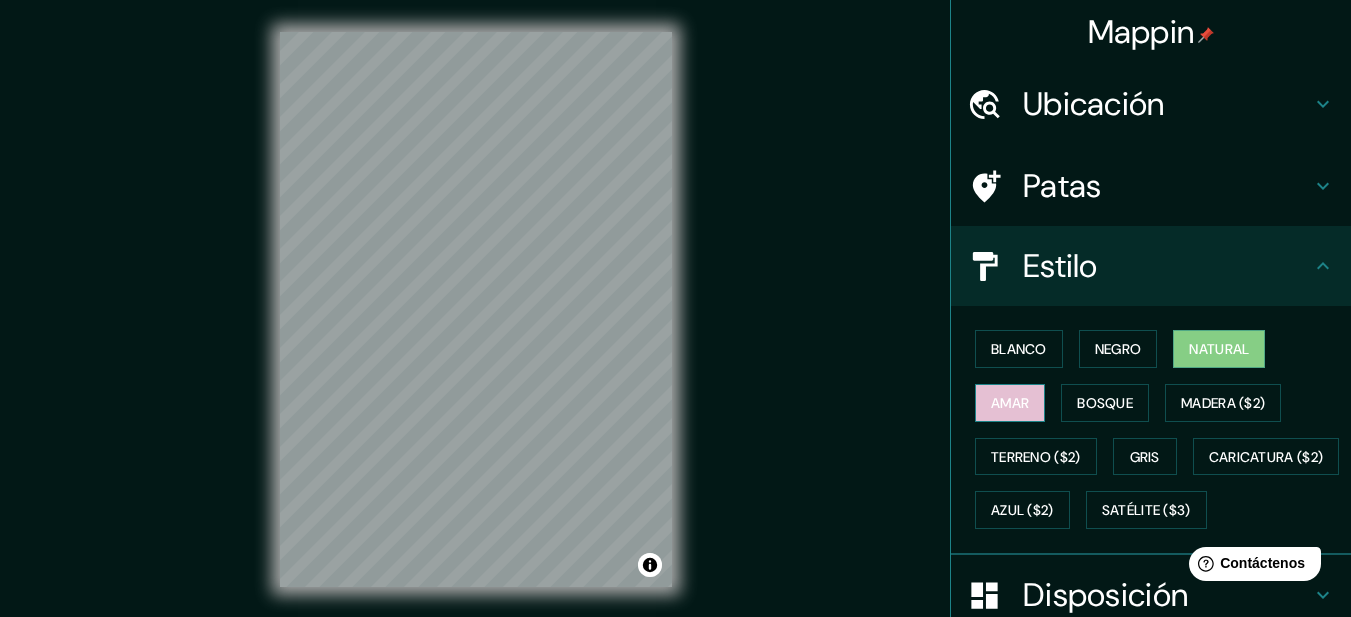 click on "Amar" at bounding box center [1010, 403] 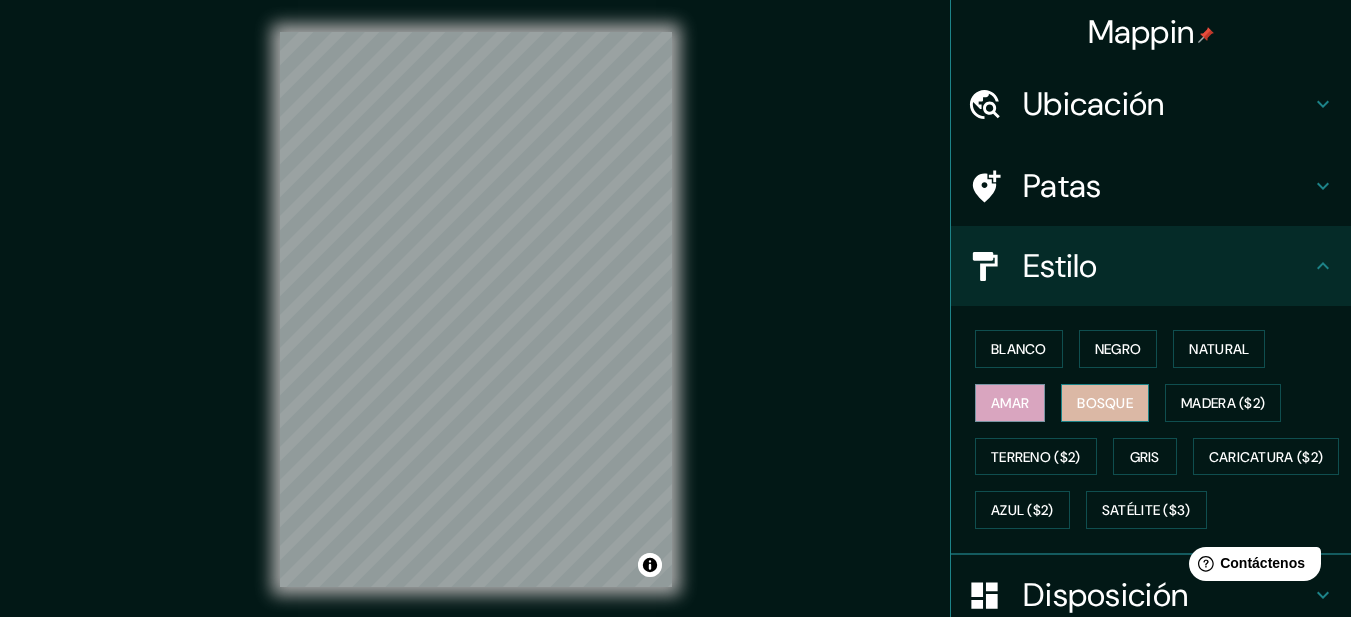 click on "Bosque" at bounding box center [1105, 403] 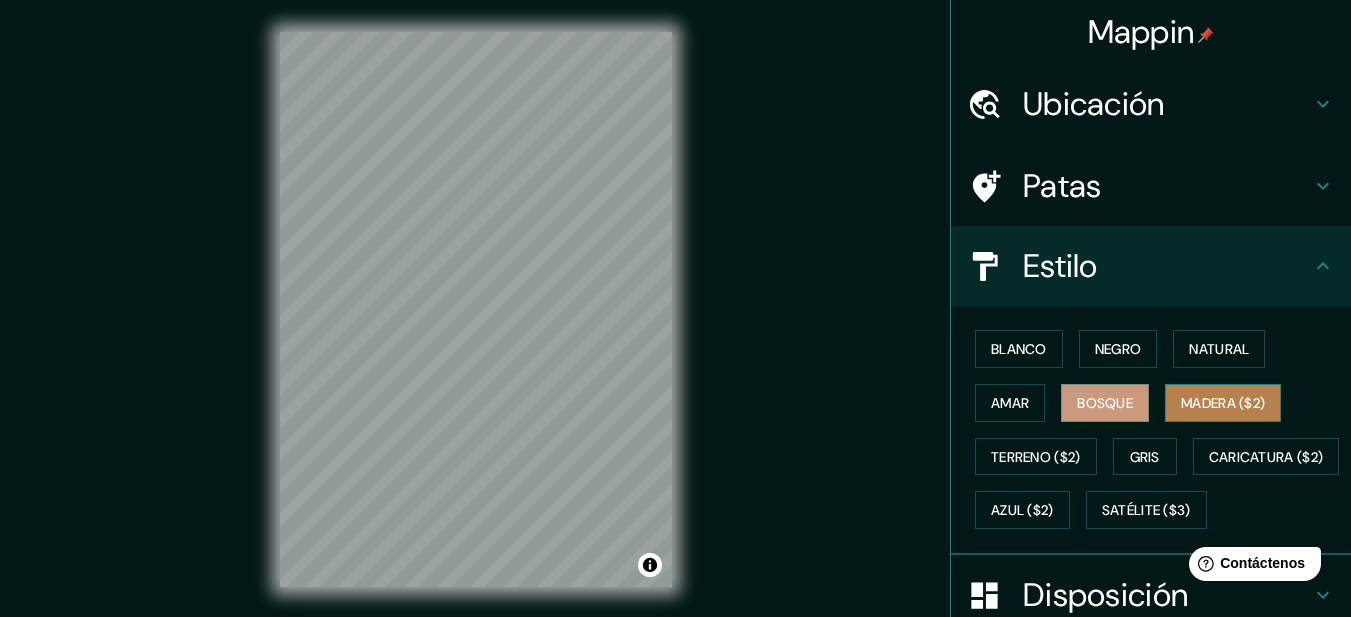 click on "Madera ($2)" at bounding box center (1223, 403) 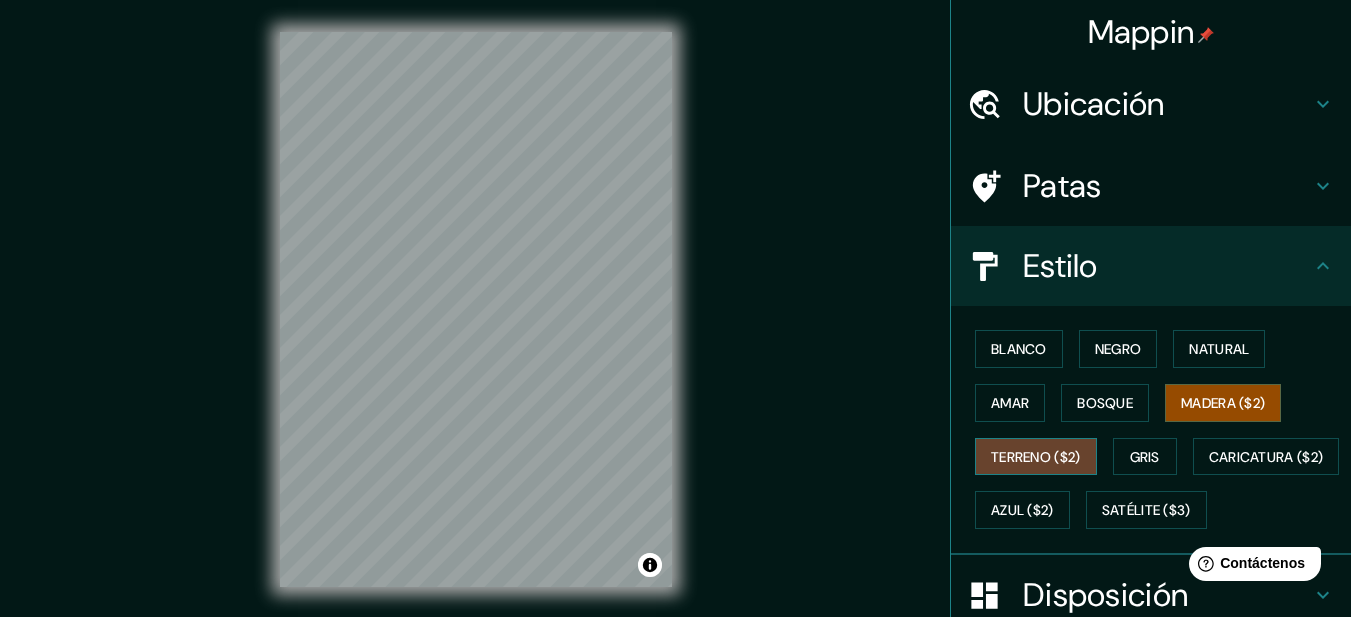 click on "Terreno ($2)" at bounding box center (1036, 457) 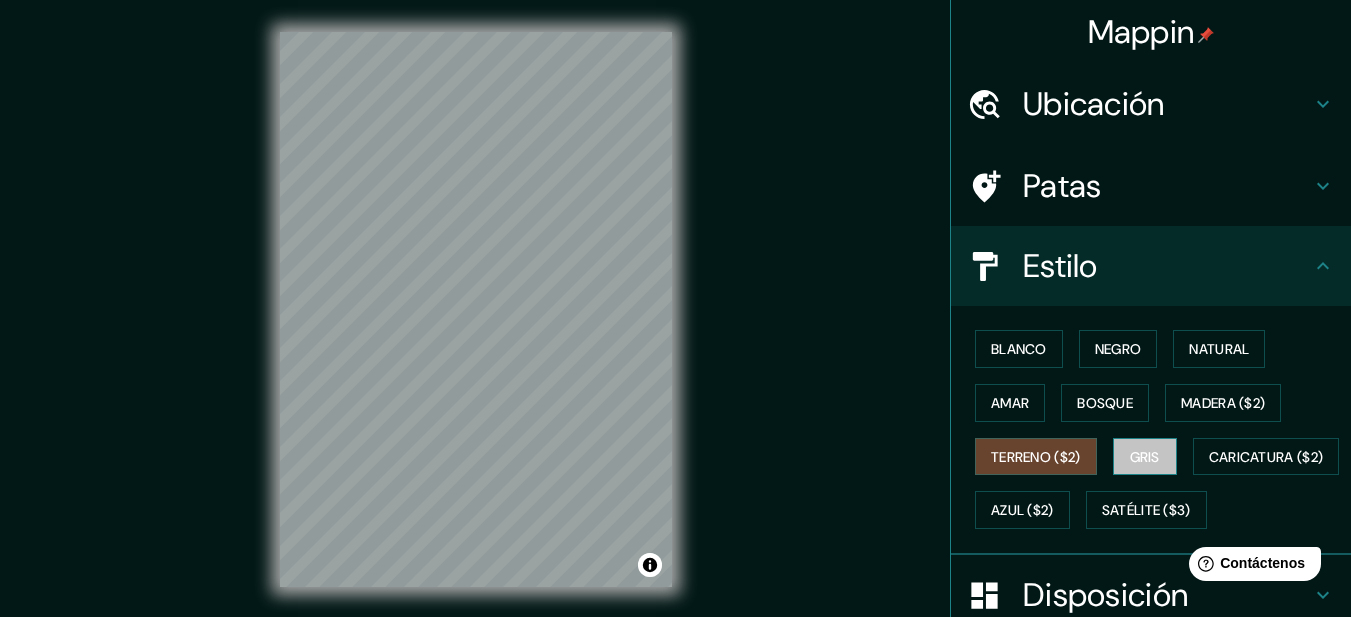 click on "Gris" at bounding box center (1145, 457) 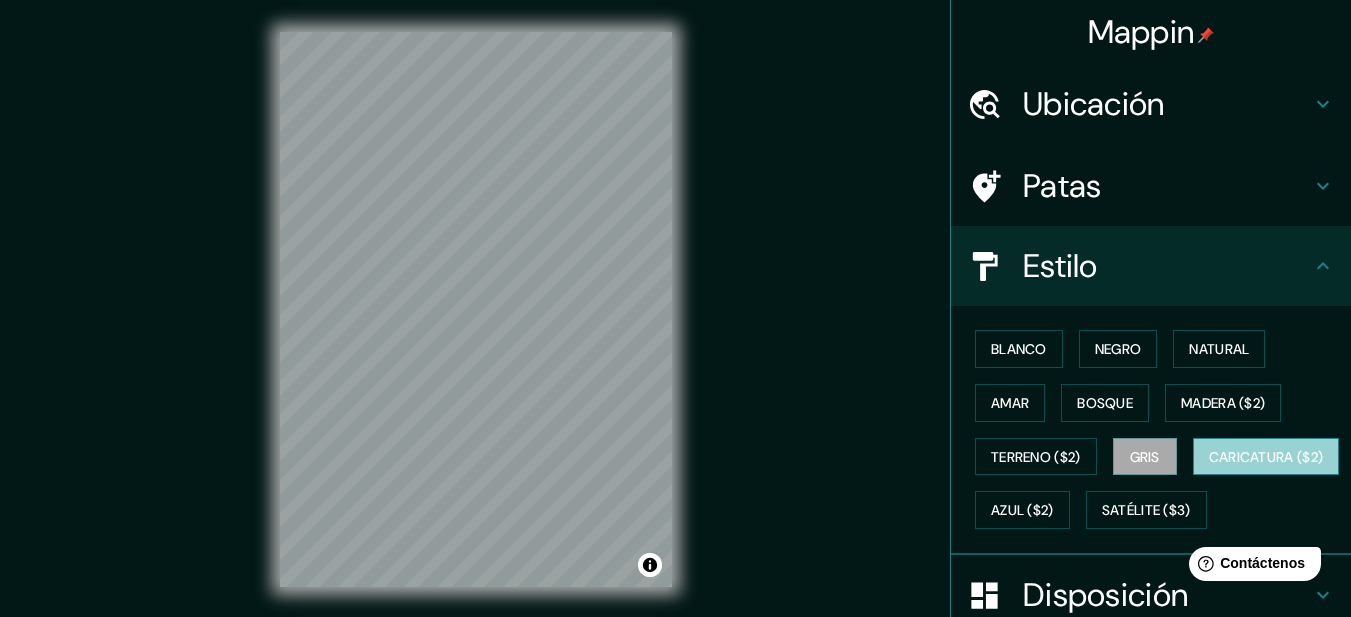 click on "Caricatura ($2)" at bounding box center [1266, 457] 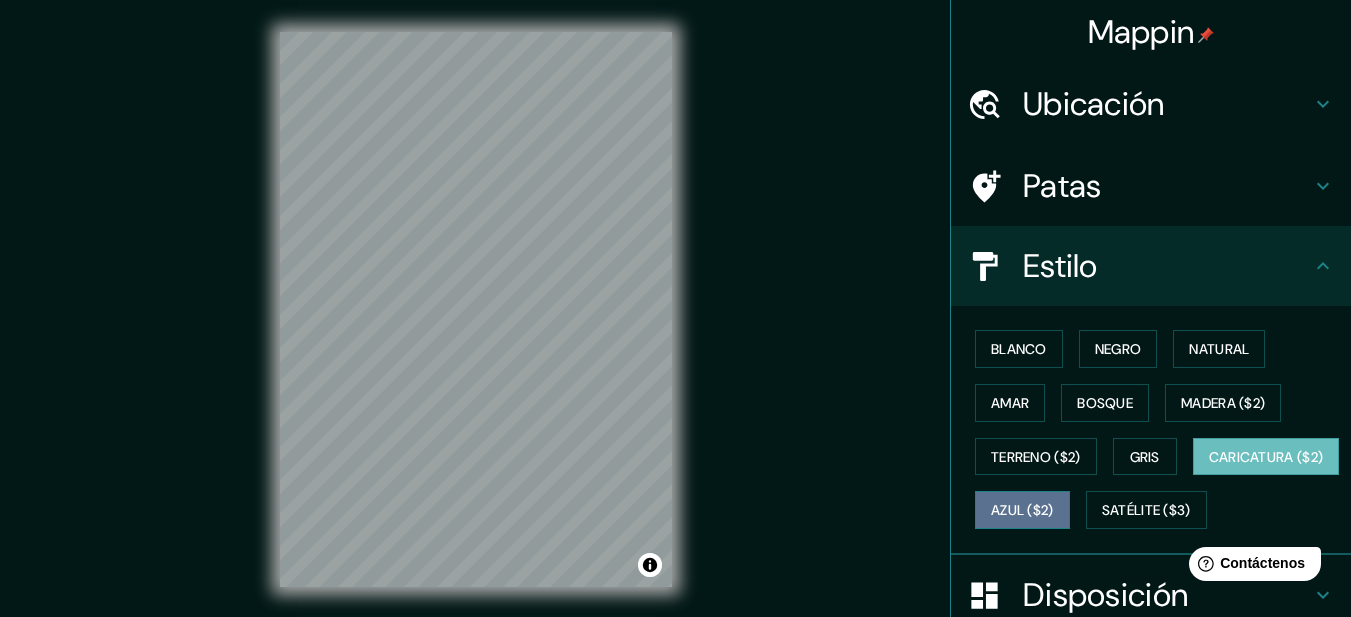 click on "Azul ($2)" at bounding box center [1022, 511] 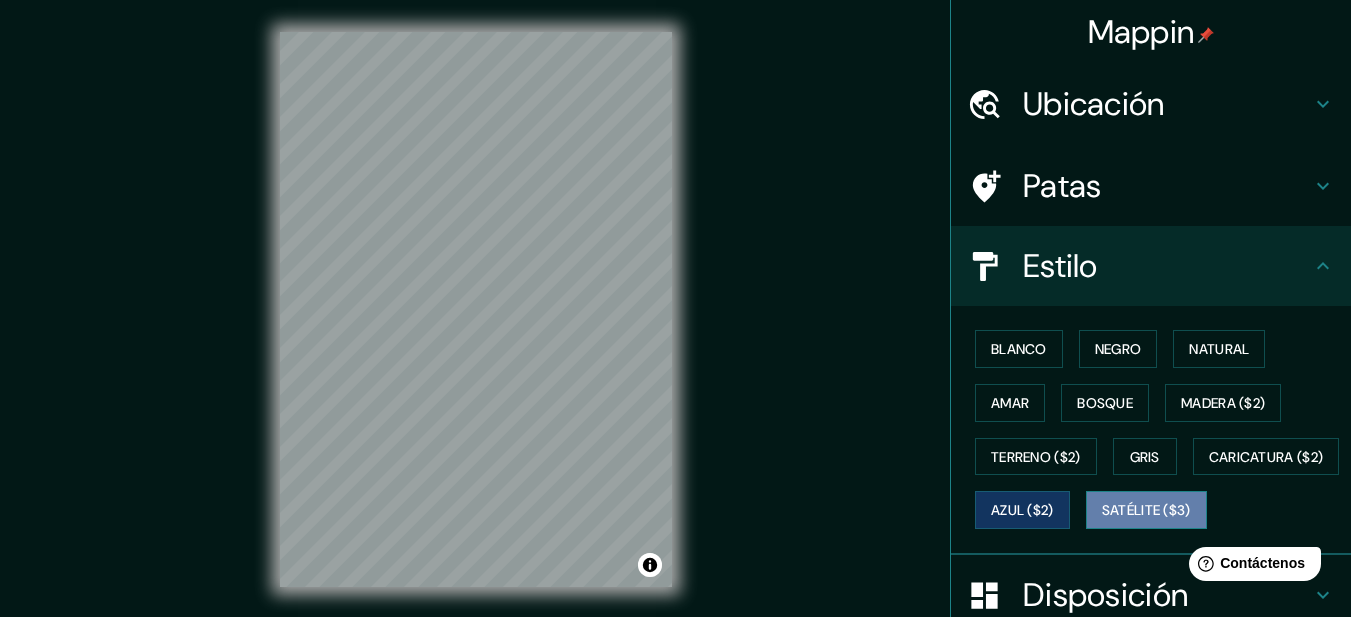 click on "Satélite ($3)" at bounding box center (1146, 510) 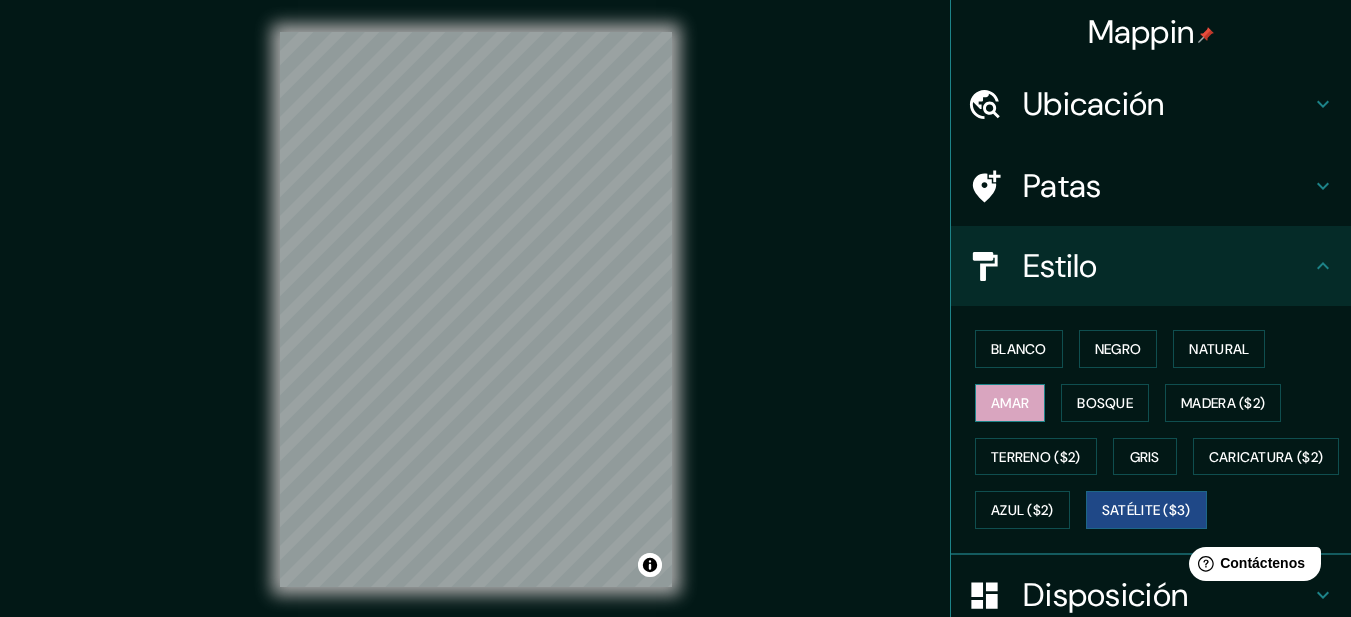 click on "Amar" at bounding box center (1010, 403) 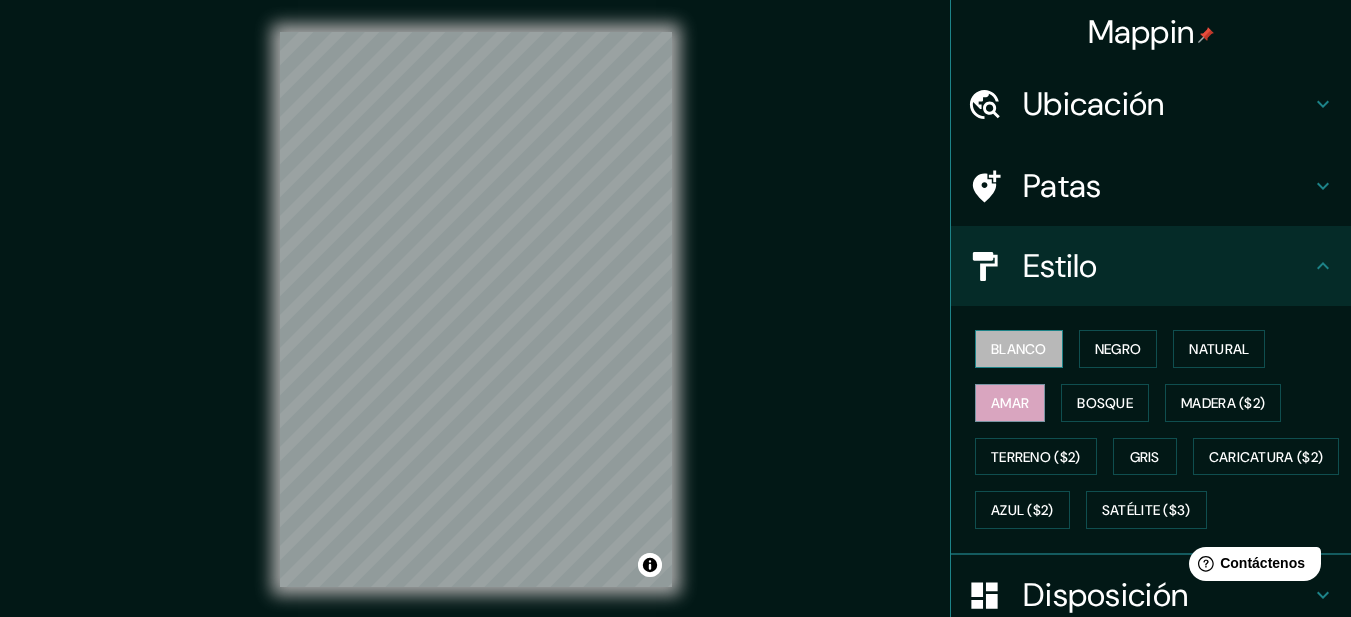 click on "Blanco" at bounding box center (1019, 349) 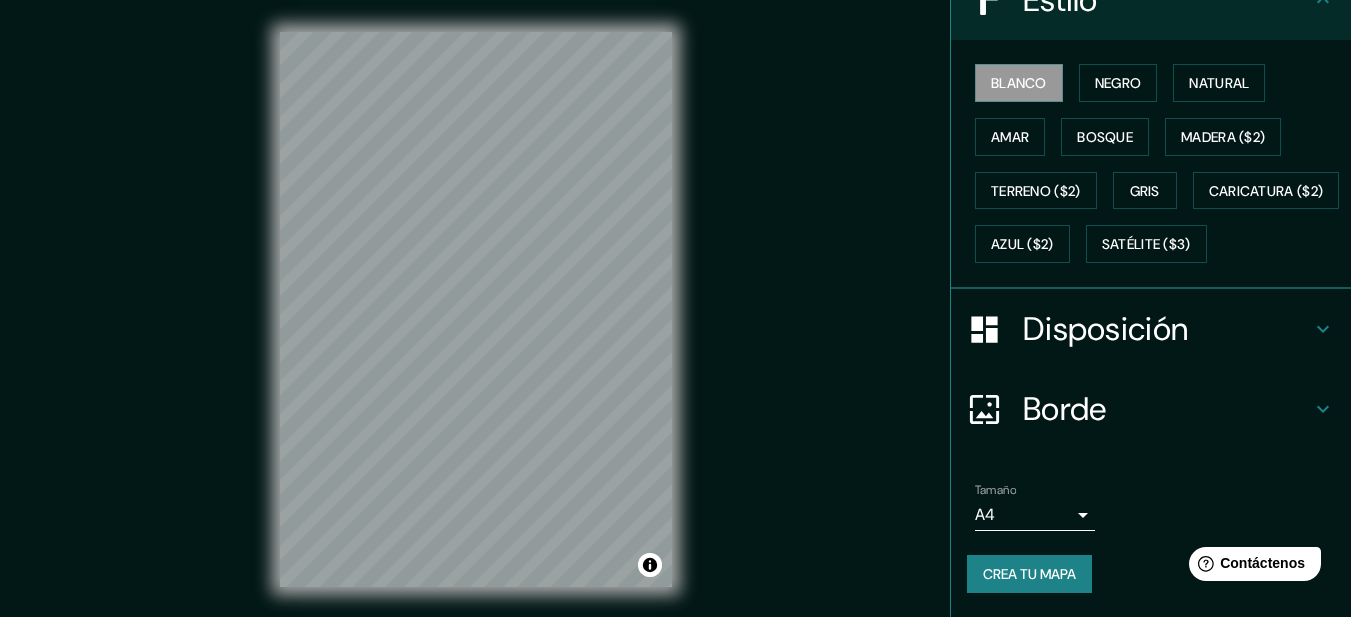 scroll, scrollTop: 319, scrollLeft: 0, axis: vertical 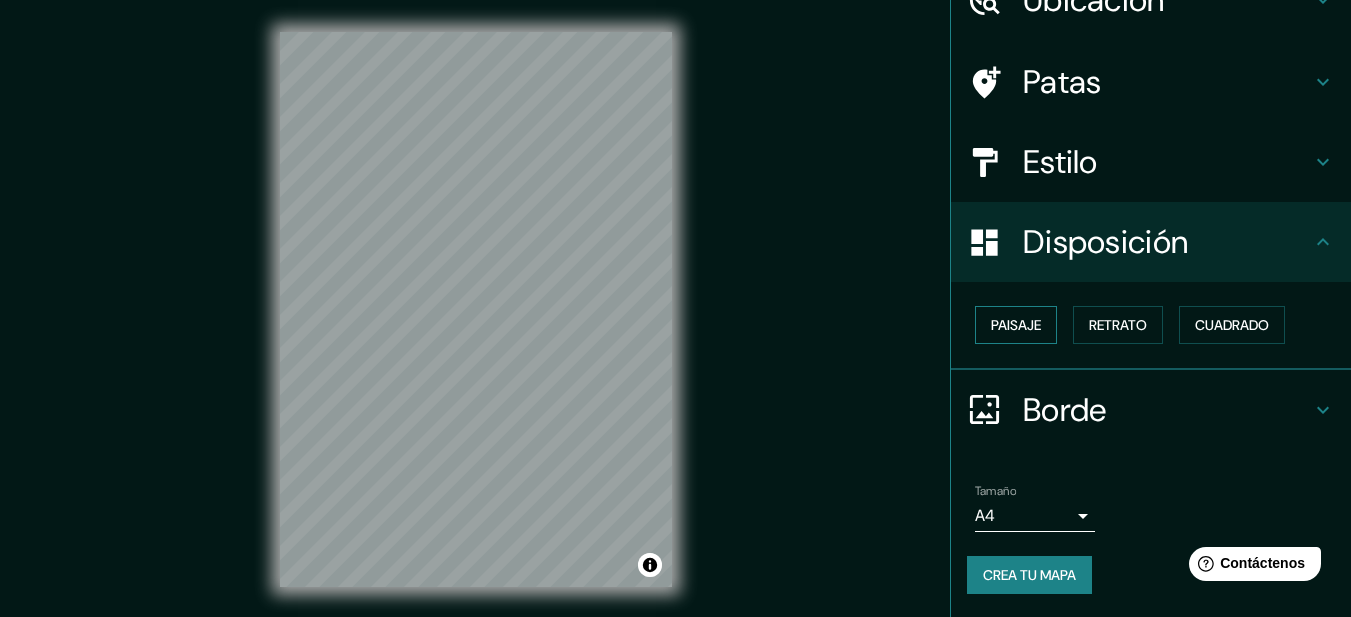 click on "Paisaje" at bounding box center [1016, 325] 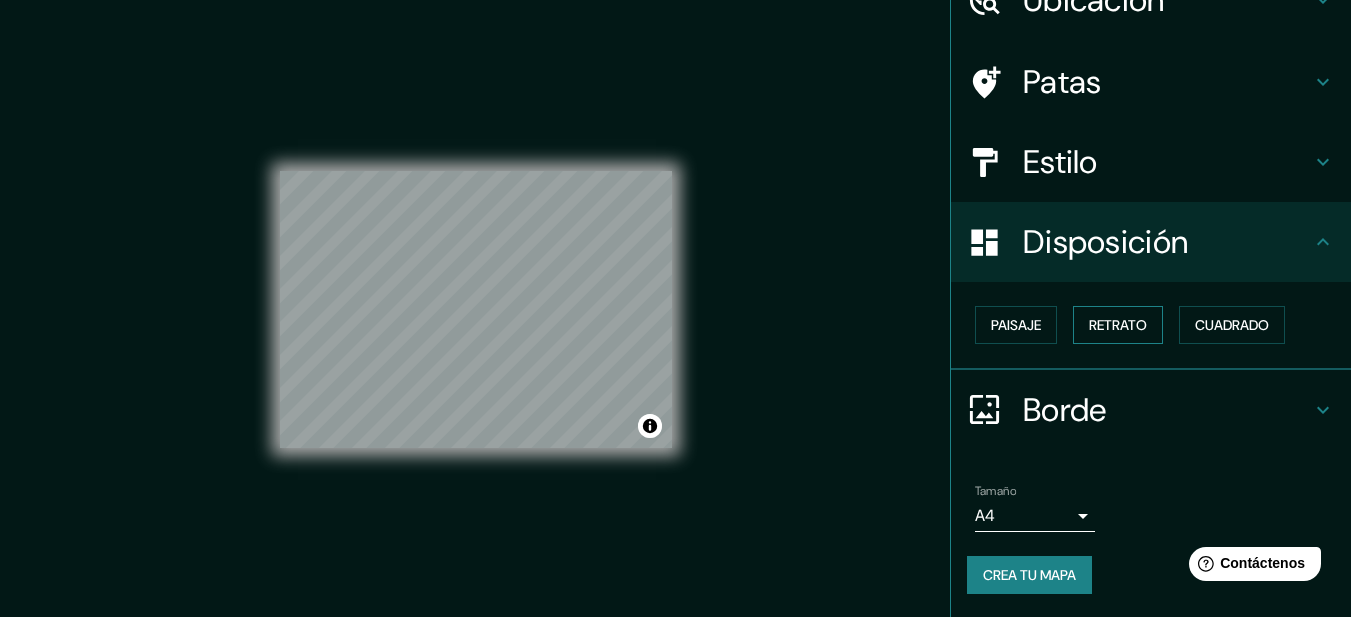 click on "Retrato" at bounding box center (1118, 325) 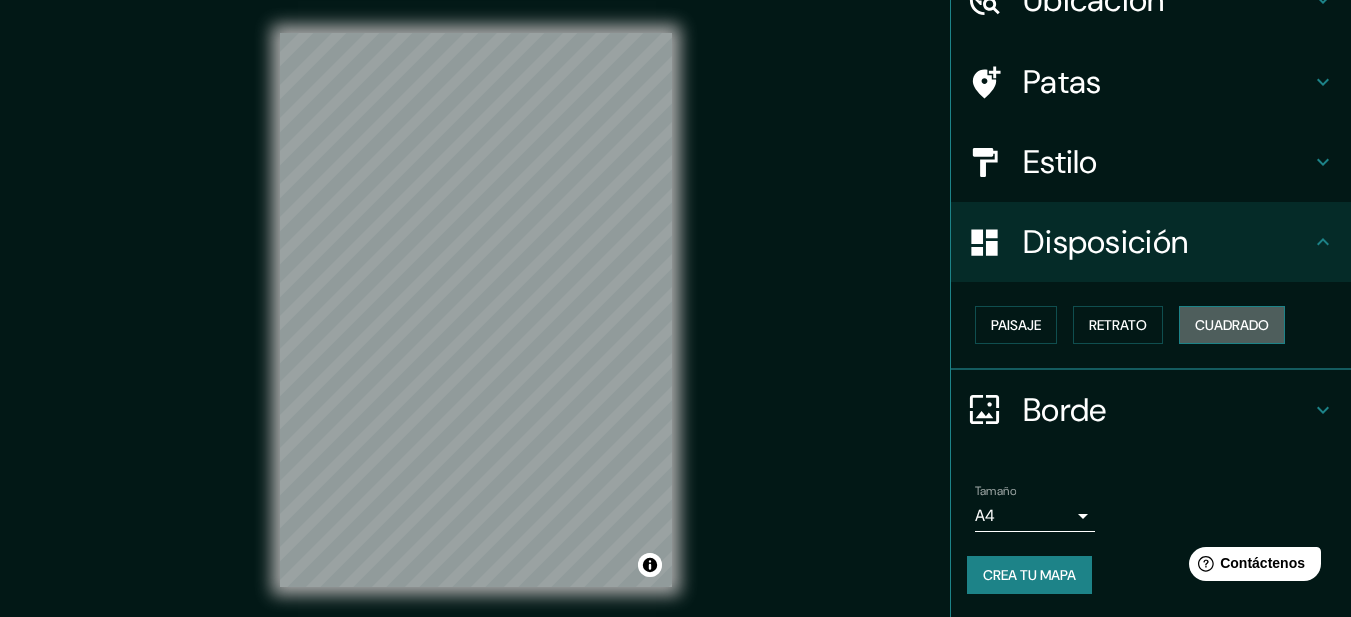 click on "Cuadrado" at bounding box center [1232, 325] 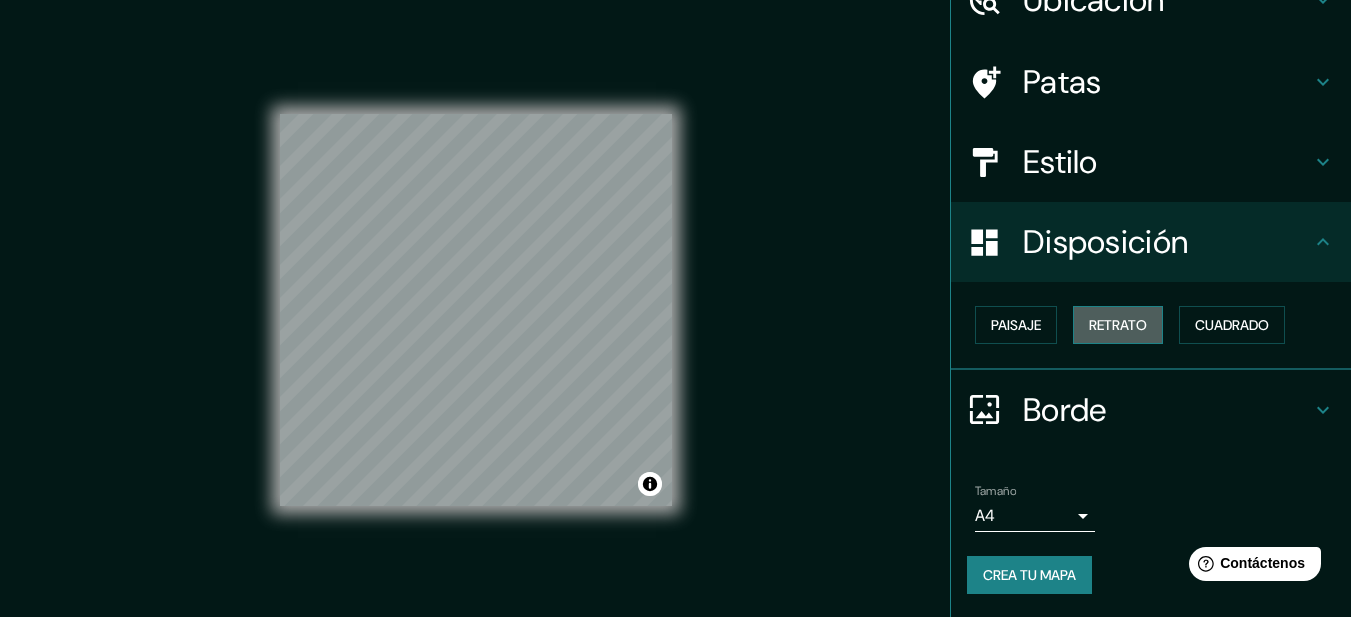 click on "Retrato" at bounding box center [1118, 325] 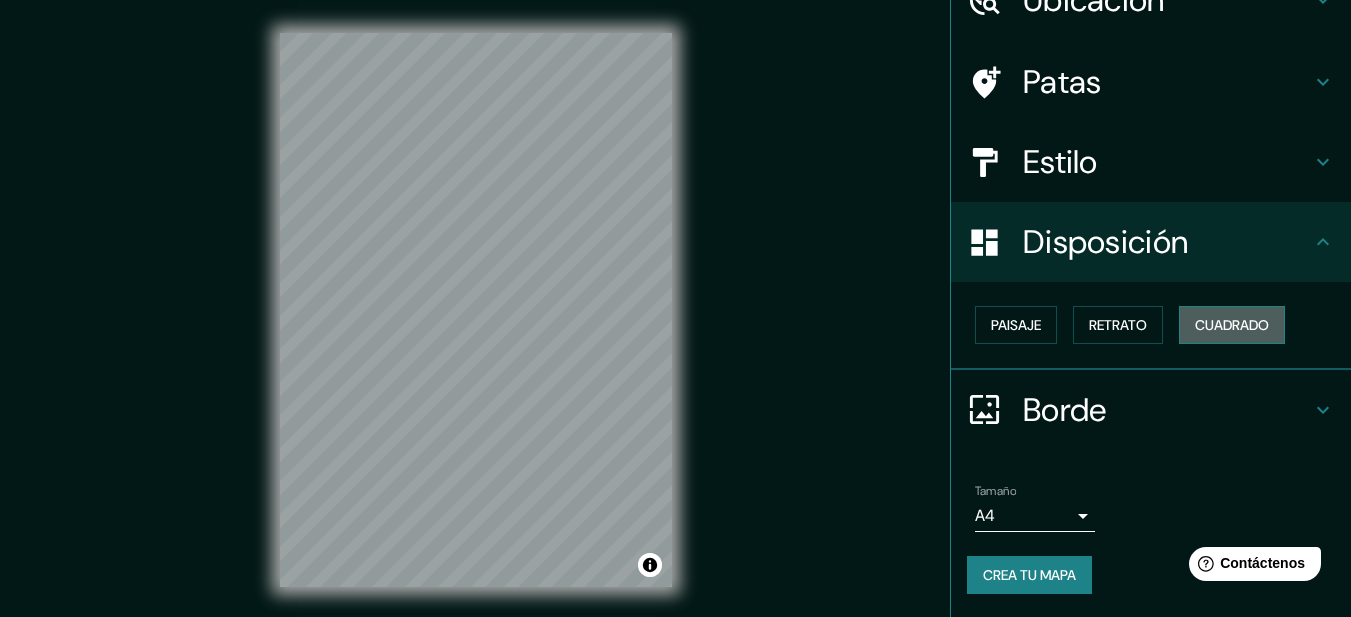 click on "Cuadrado" at bounding box center [1232, 325] 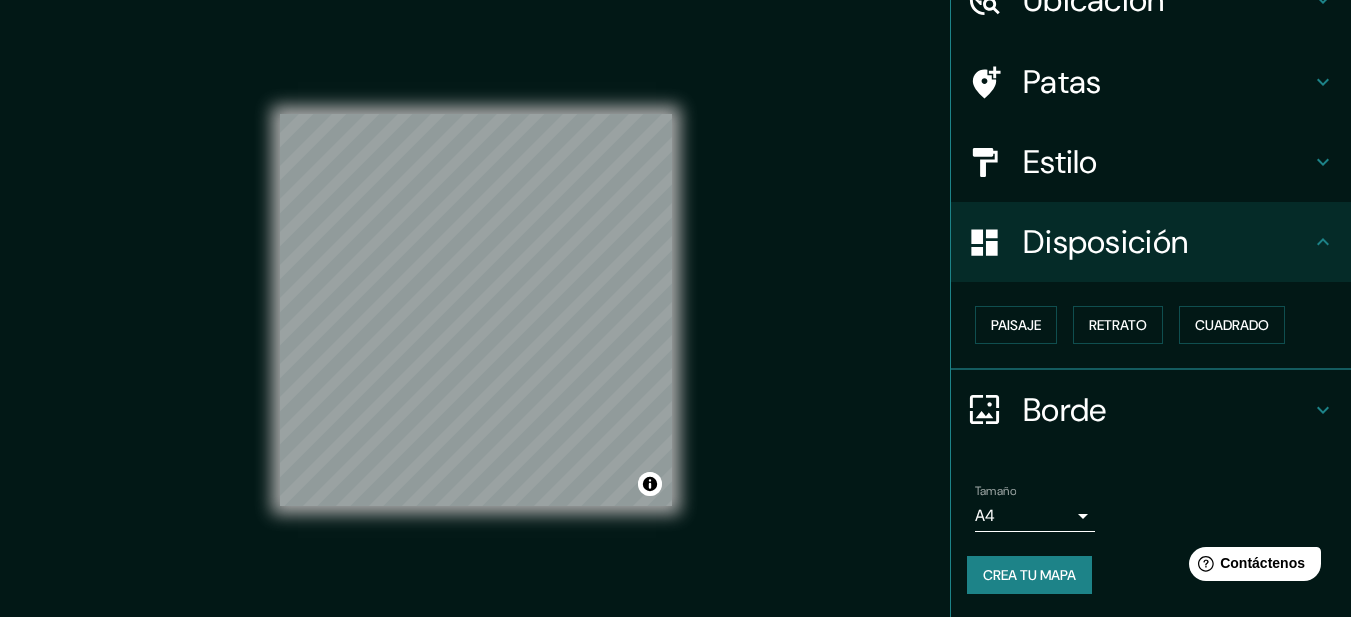 click on "Paisaje Retrato Cuadrado" at bounding box center [1159, 325] 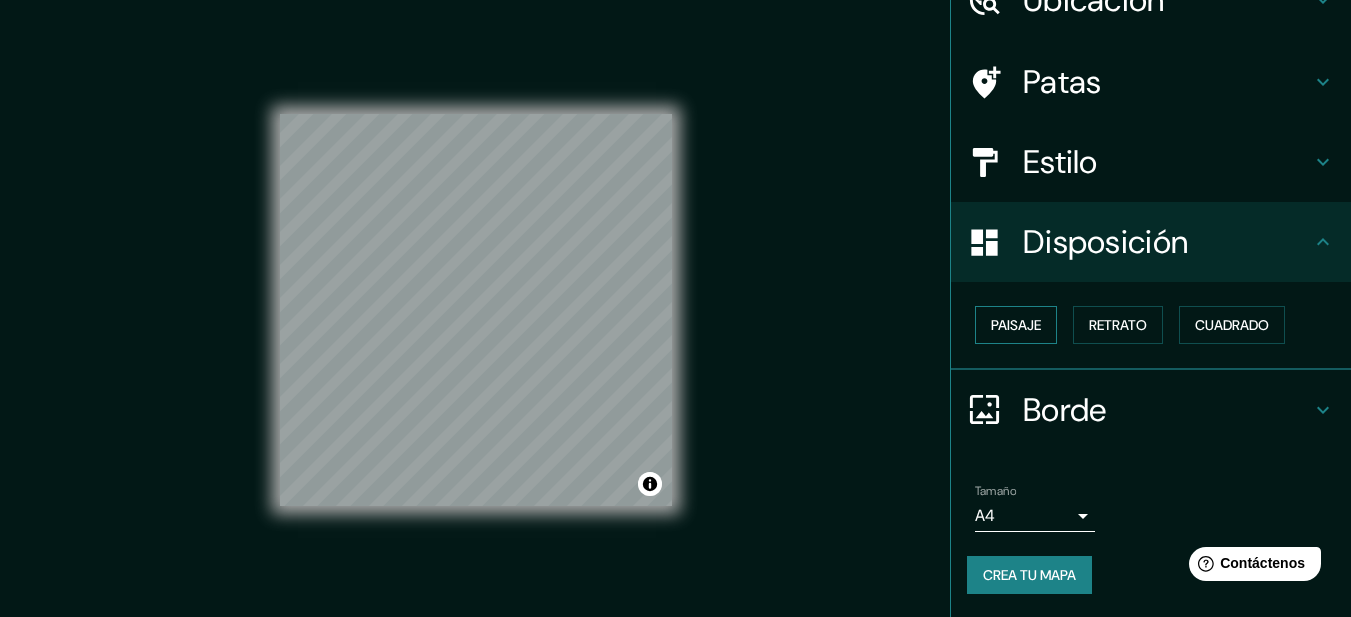 click on "Paisaje" at bounding box center (1016, 325) 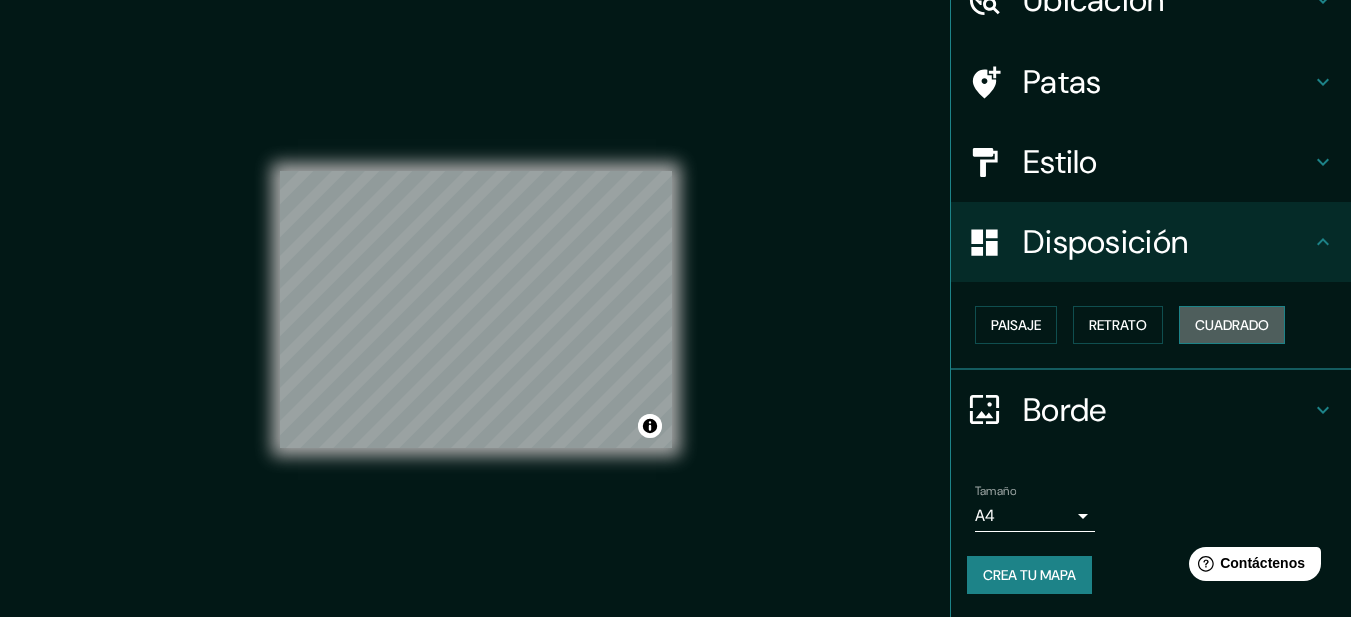 click on "Cuadrado" at bounding box center [1232, 325] 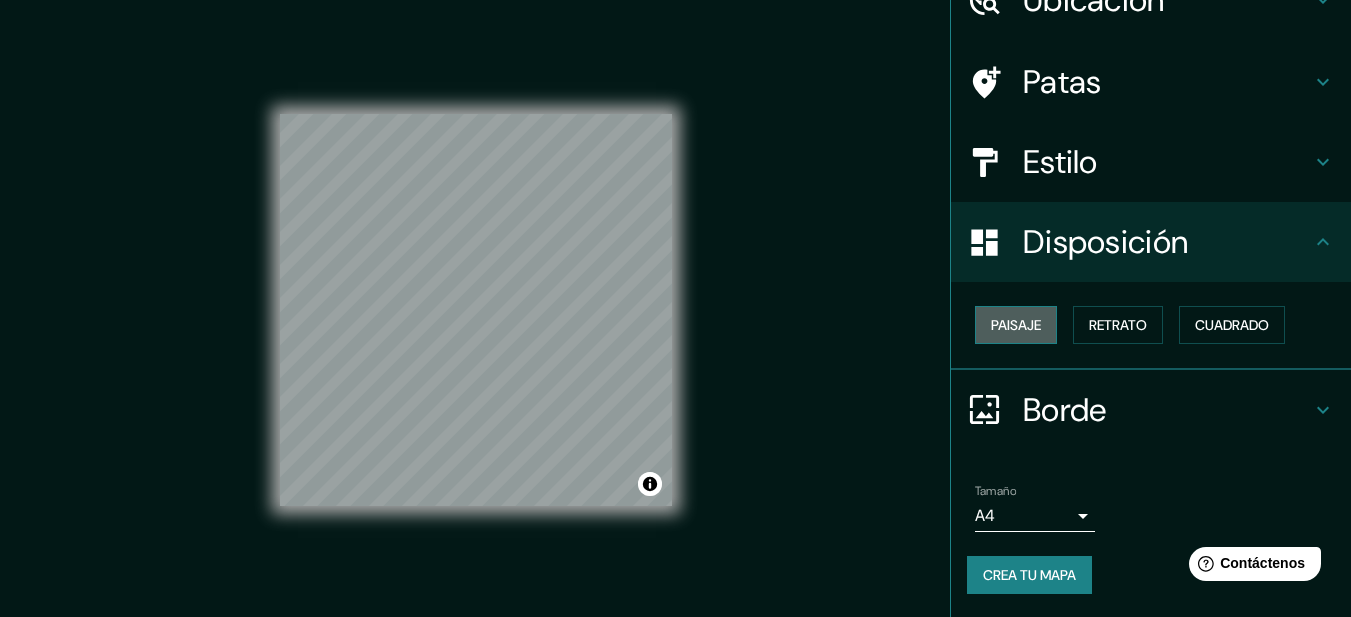 click on "Paisaje" at bounding box center [1016, 325] 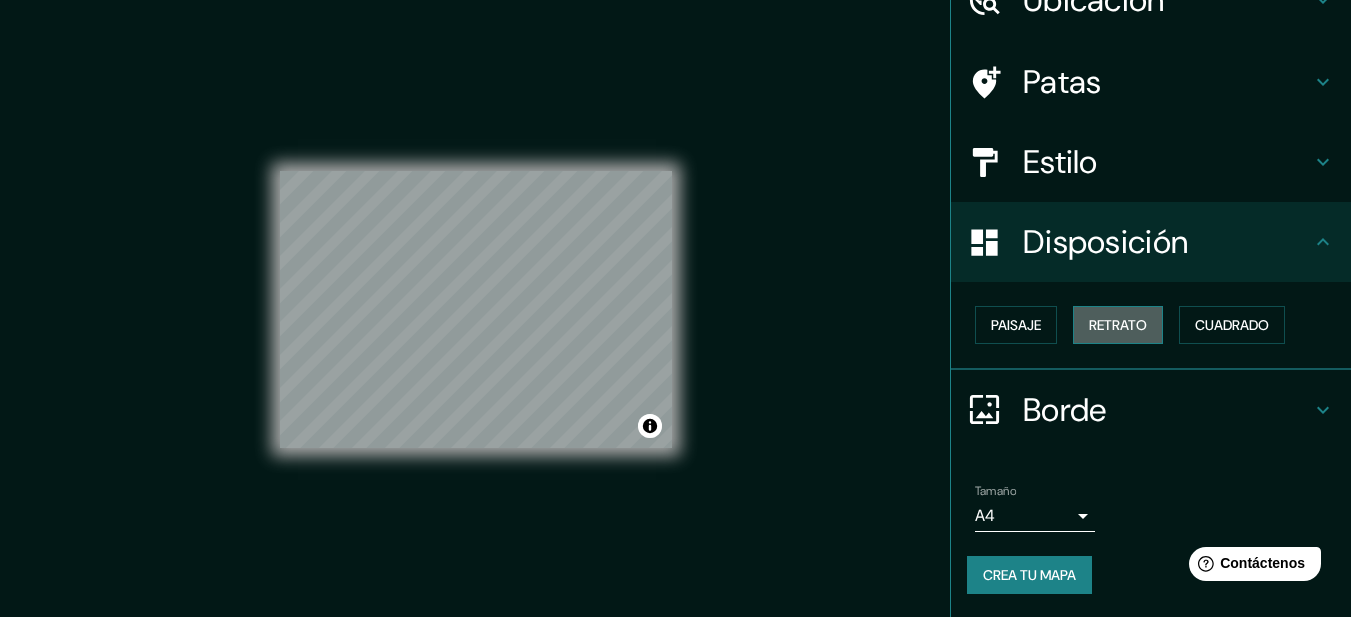 click on "Retrato" at bounding box center (1118, 325) 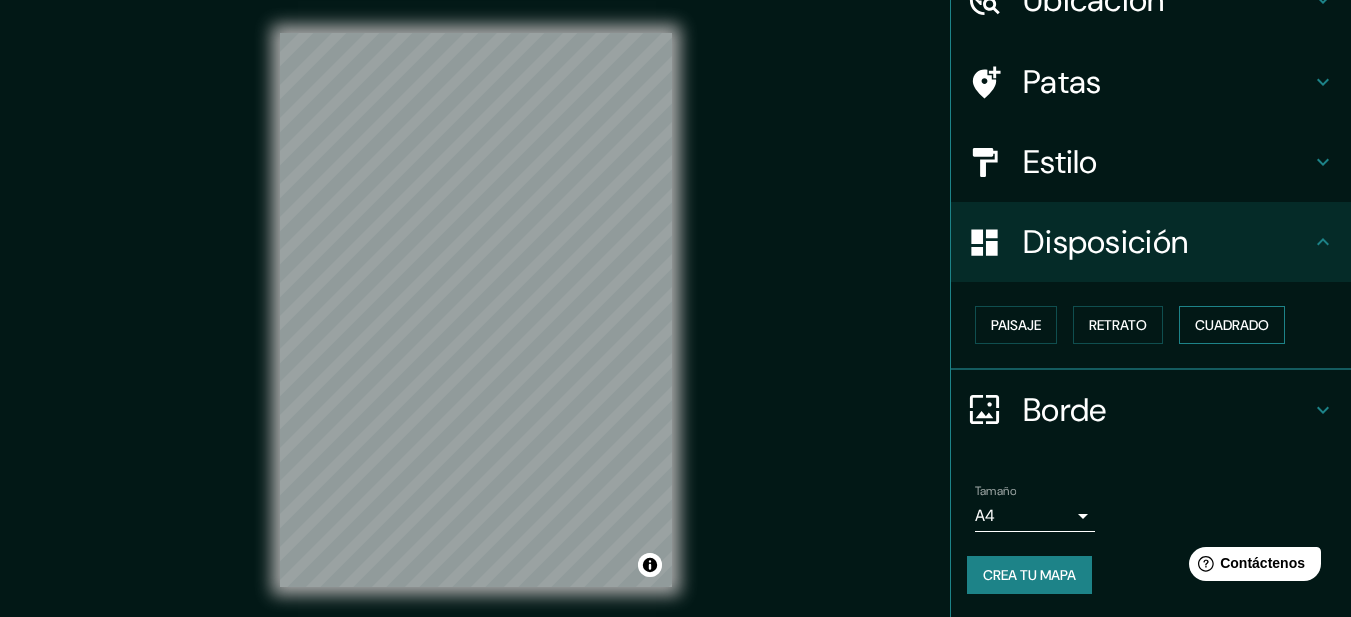 click on "Cuadrado" at bounding box center [1232, 325] 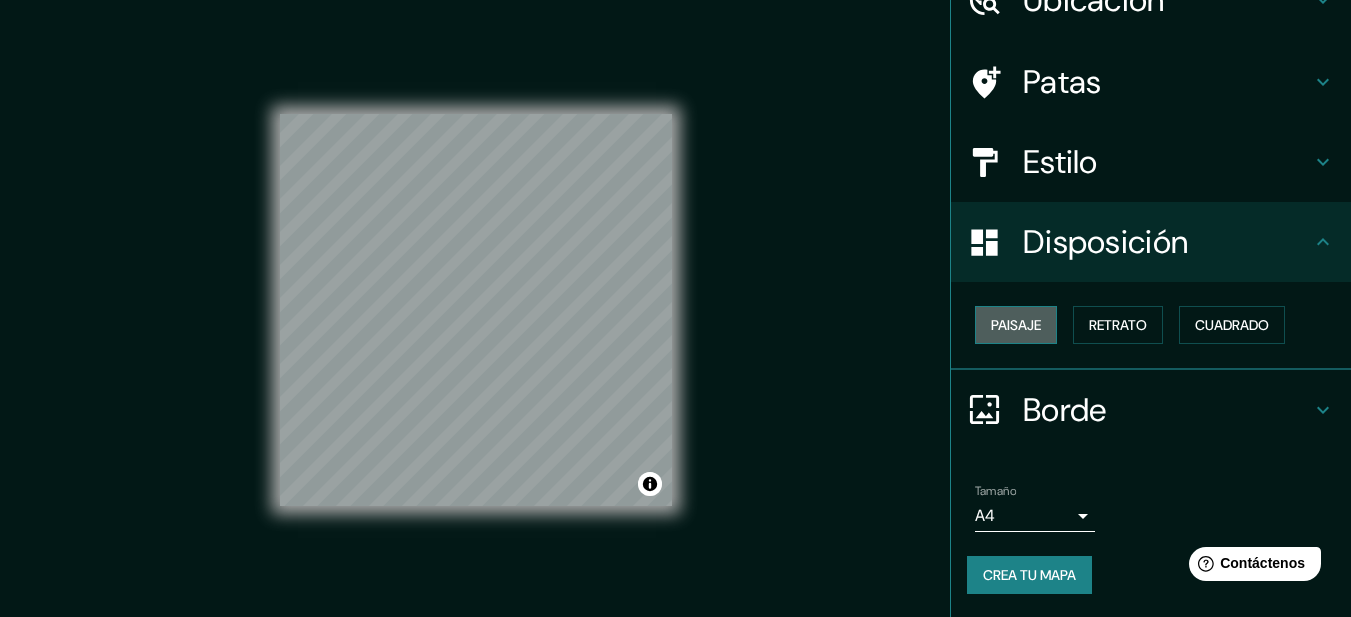 click on "Paisaje" at bounding box center (1016, 325) 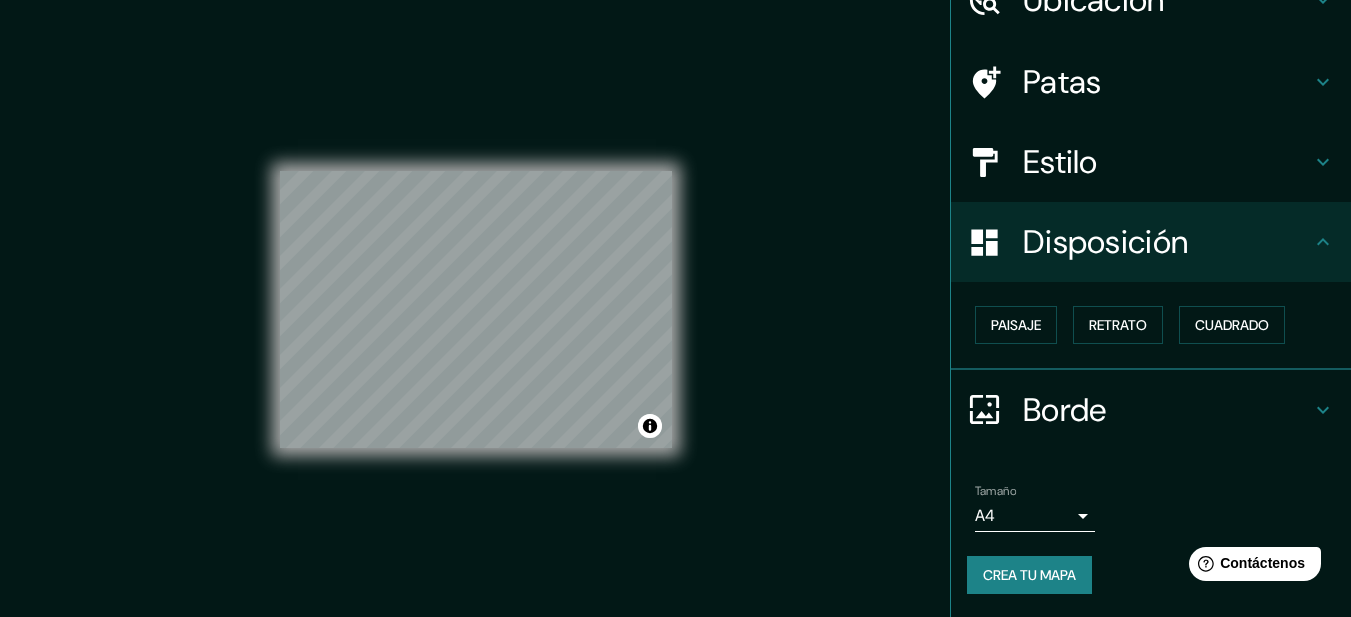 click on "Borde" at bounding box center [1167, 410] 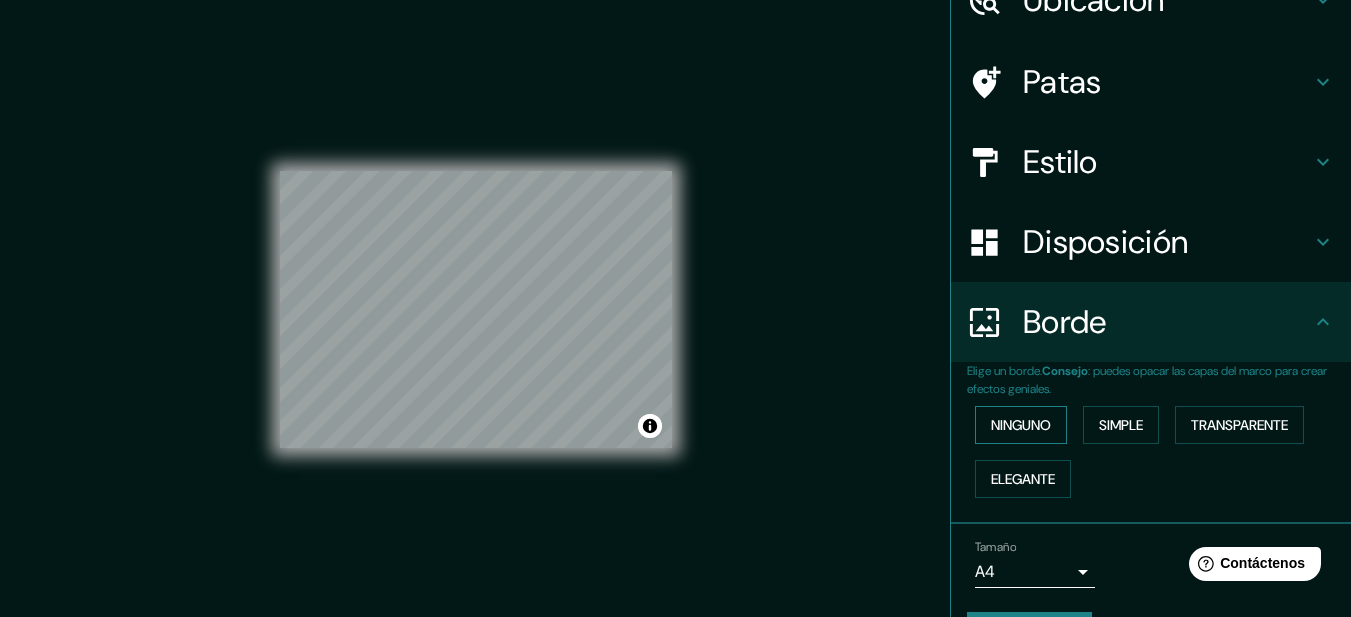 click on "Ninguno" at bounding box center [1021, 425] 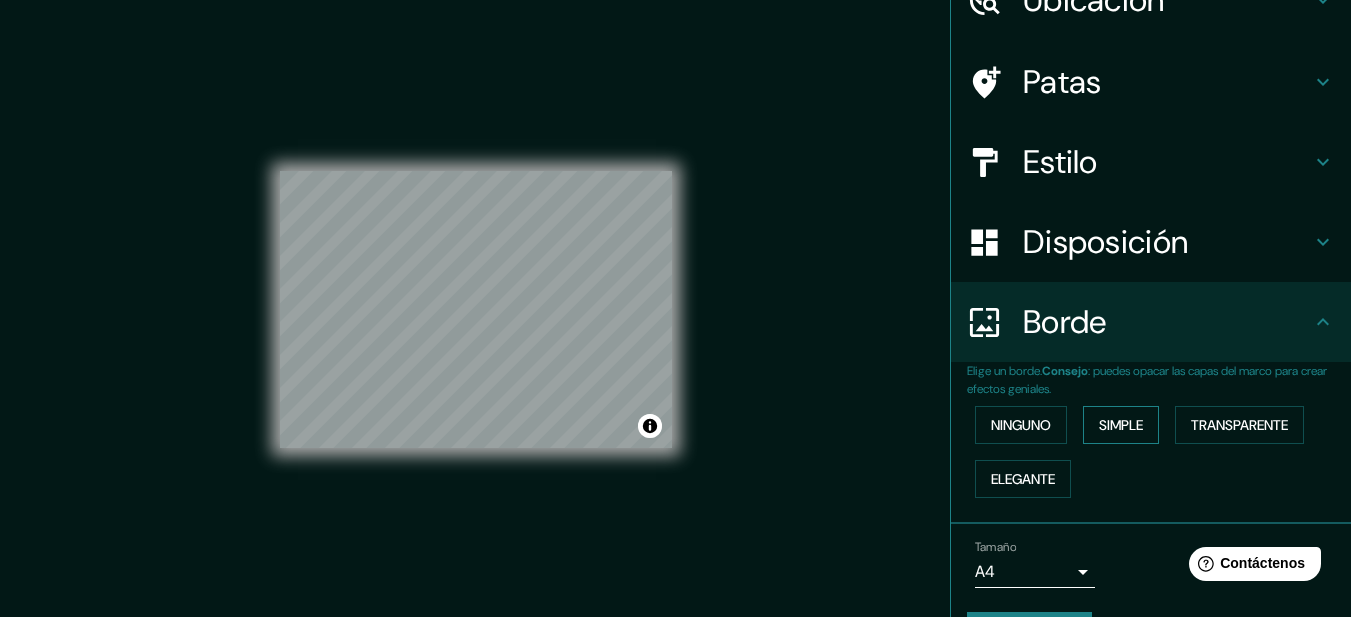 click on "Simple" at bounding box center (1121, 425) 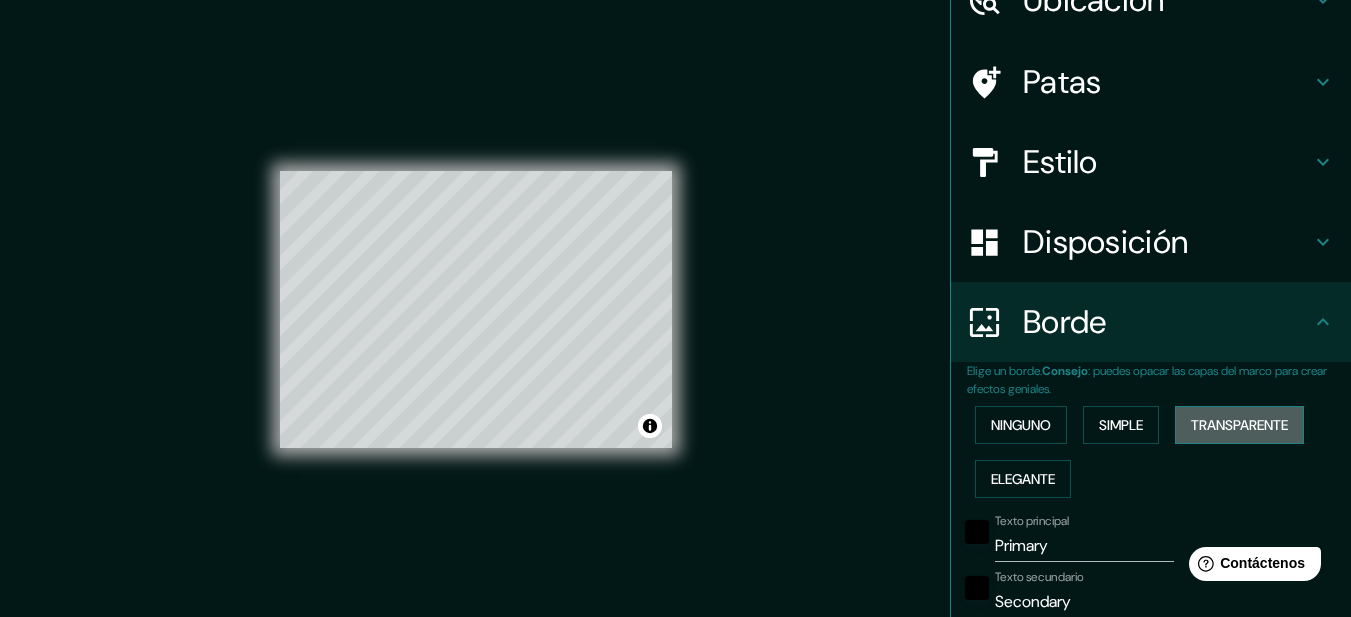 click on "Transparente" at bounding box center (1239, 425) 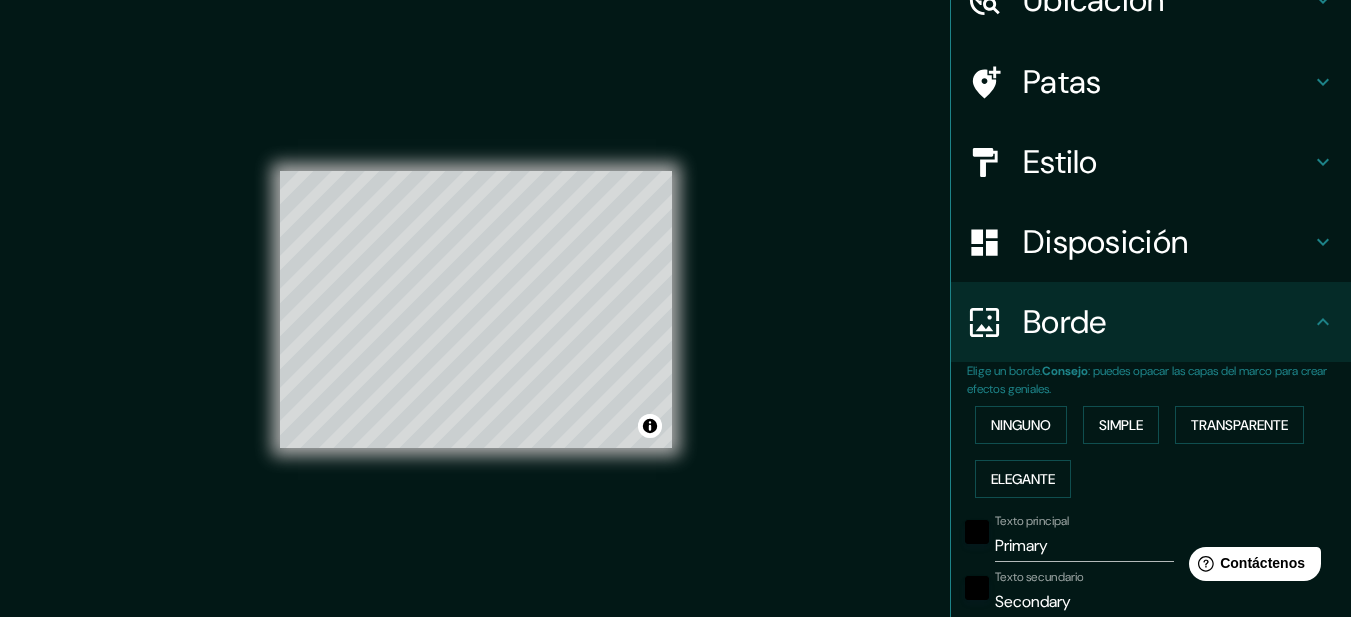 click on "Ninguno Simple Transparente Elegante" at bounding box center [1159, 452] 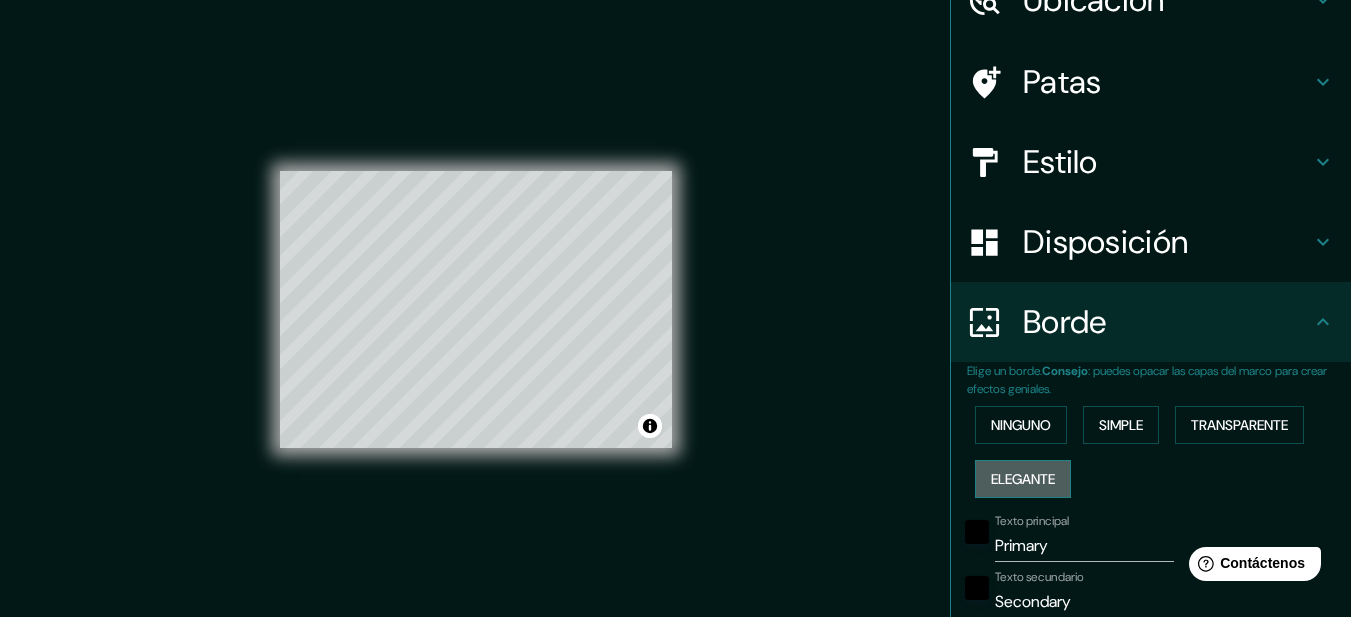 click on "Elegante" at bounding box center (1023, 479) 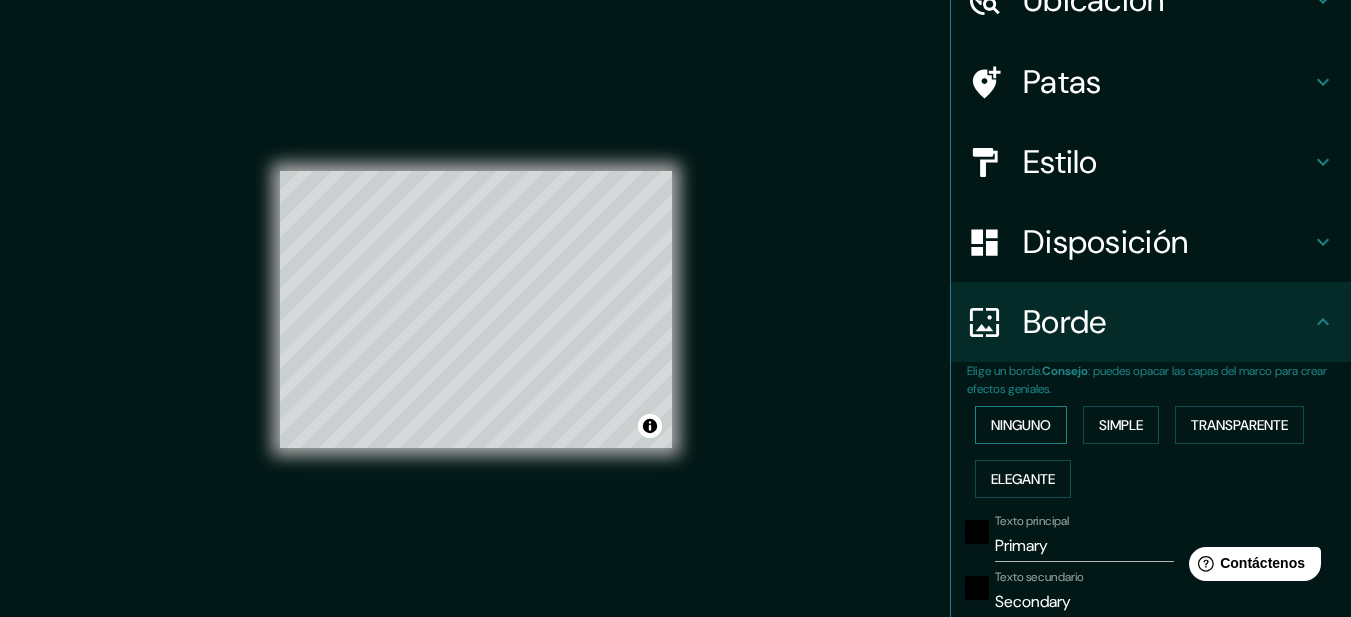 click on "Ninguno" at bounding box center [1021, 425] 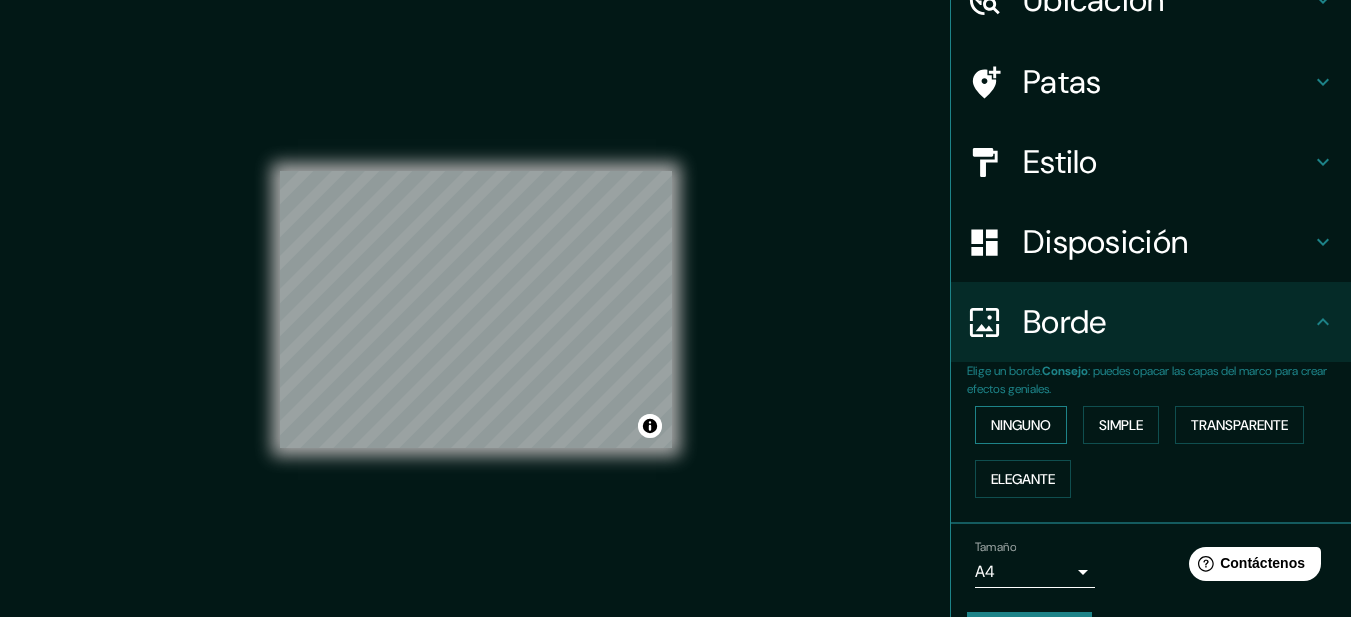 scroll, scrollTop: 160, scrollLeft: 0, axis: vertical 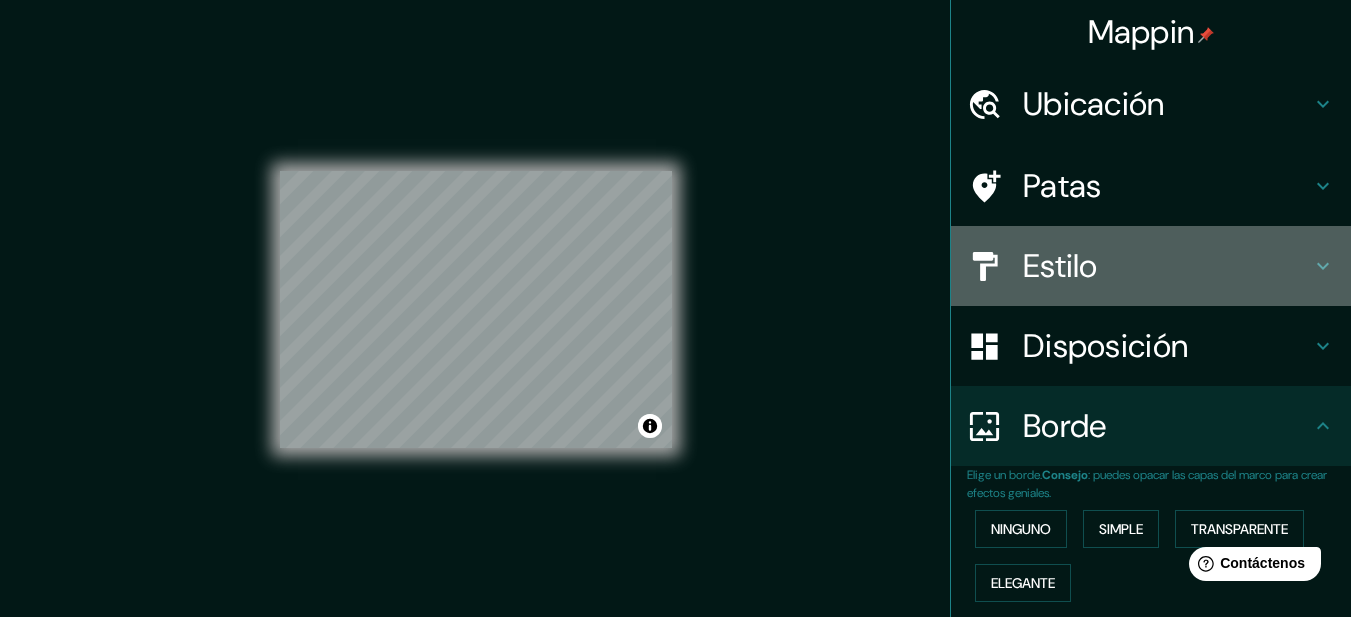click on "Estilo" at bounding box center [1167, 266] 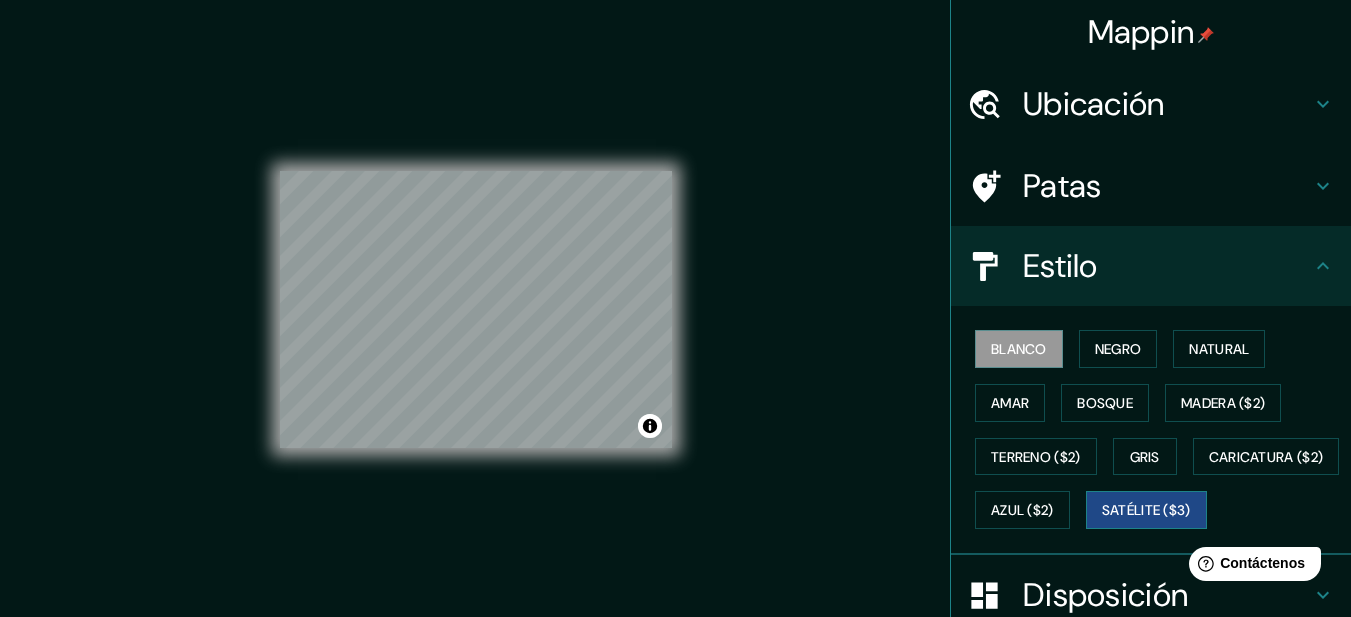 click on "Satélite ($3)" at bounding box center [1146, 511] 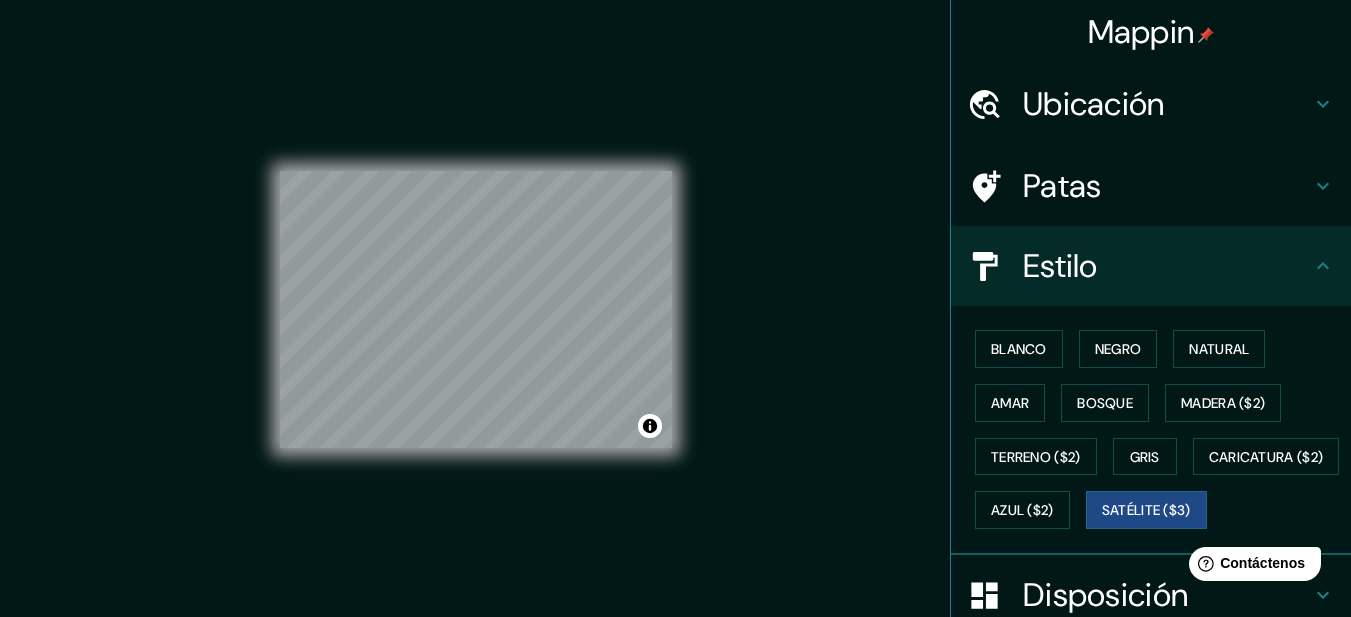 click on "Patas" at bounding box center [1062, 186] 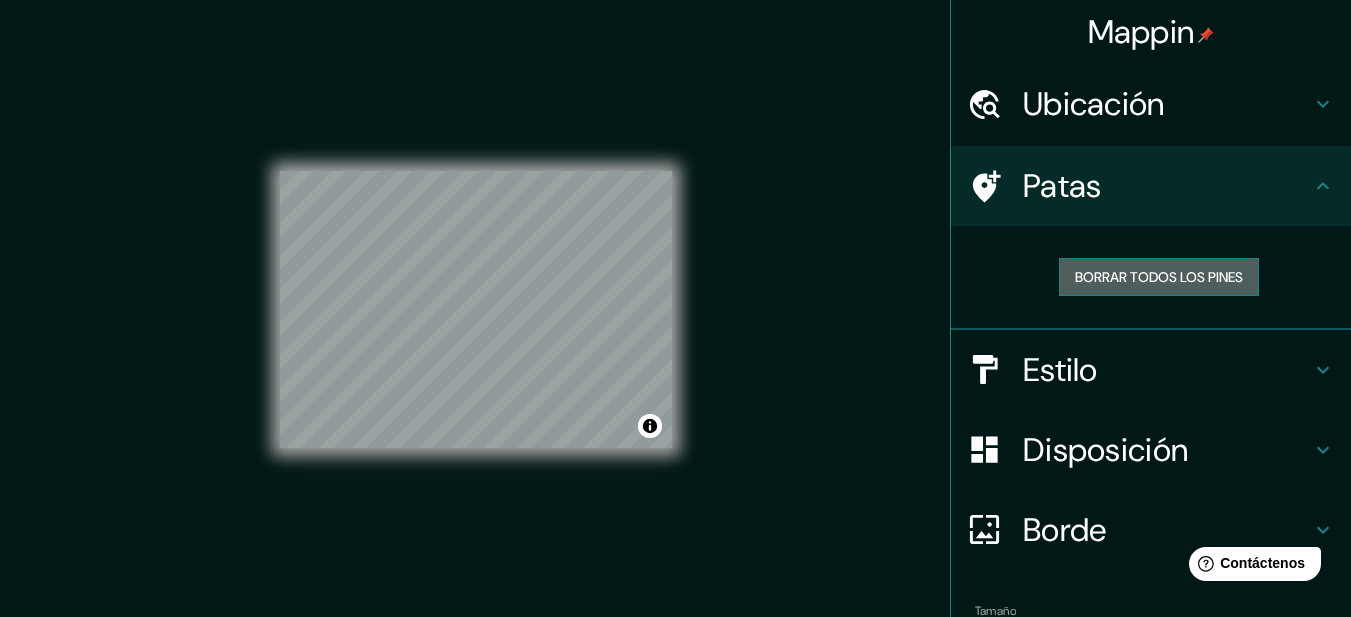 click on "Borrar todos los pines" at bounding box center (1159, 277) 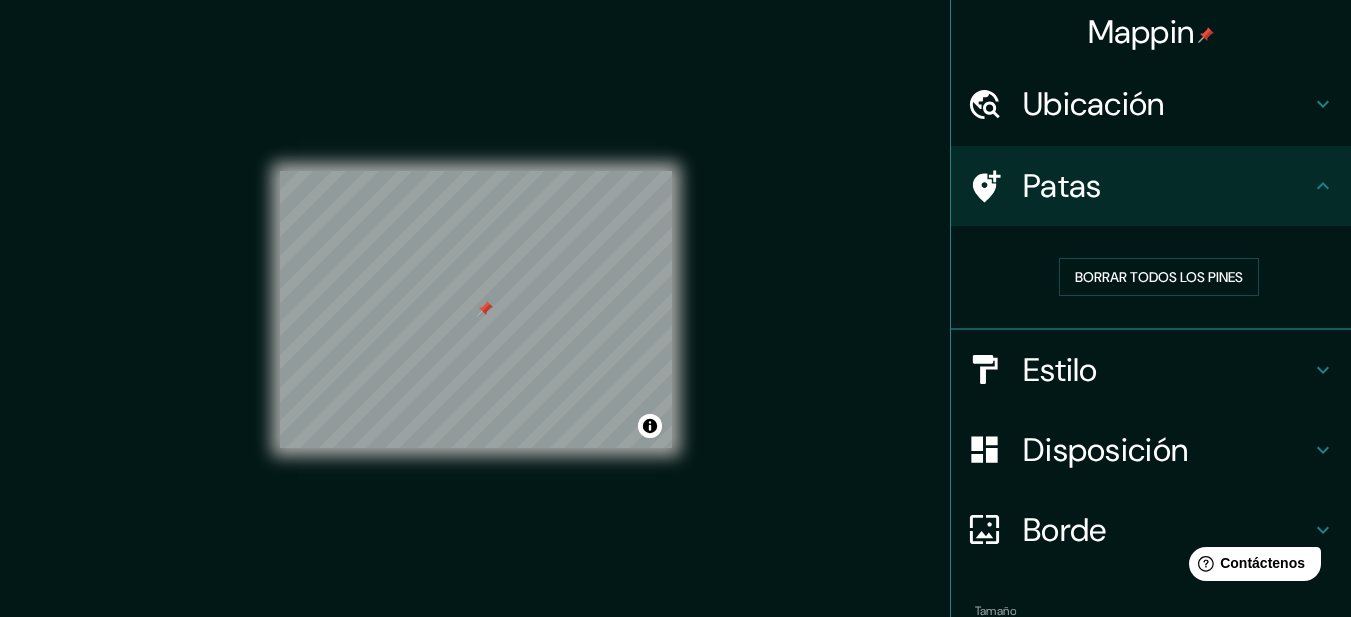click on "Mappin Ubicación [CITY], [STATE], [COUNTRY] Patas Borrar todos los pines Estilo Disposición Borde Elige un borde.  Consejo  : puedes opacar las capas del marco para crear efectos geniales. Ninguno Simple Transparente Elegante Tamaño A4 single Crea tu mapa © Mapbox   © OpenStreetMap   Improve this map   © Maxar Si tiene algún problema, sugerencia o inquietud, envíe un correo electrónico a  help@mappin.pro  .   . ." at bounding box center [675, 325] 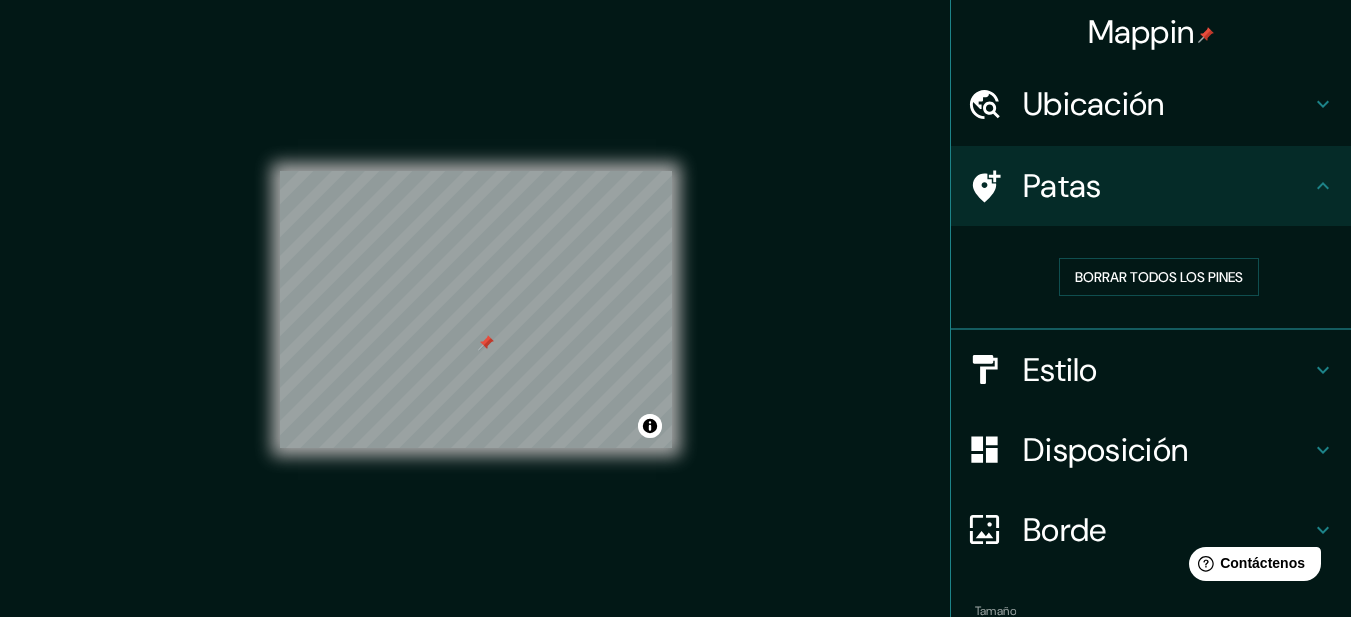 drag, startPoint x: 501, startPoint y: 360, endPoint x: 487, endPoint y: 347, distance: 19.104973 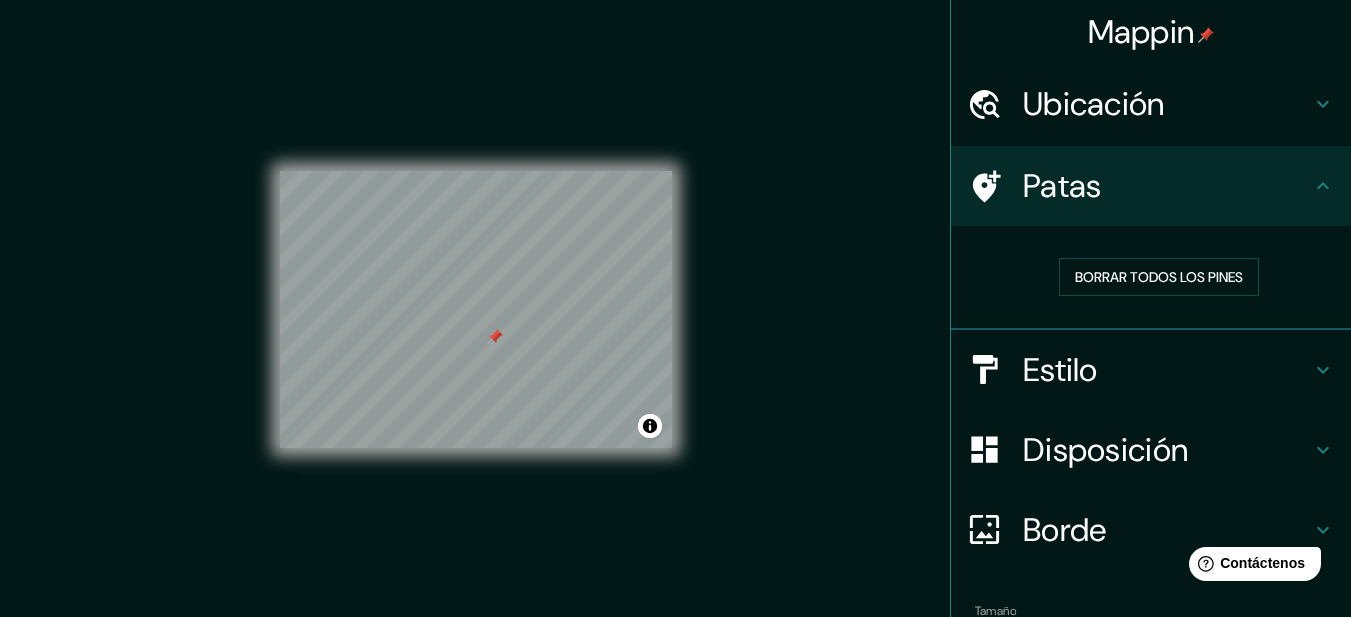 drag, startPoint x: 486, startPoint y: 345, endPoint x: 723, endPoint y: 336, distance: 237.17082 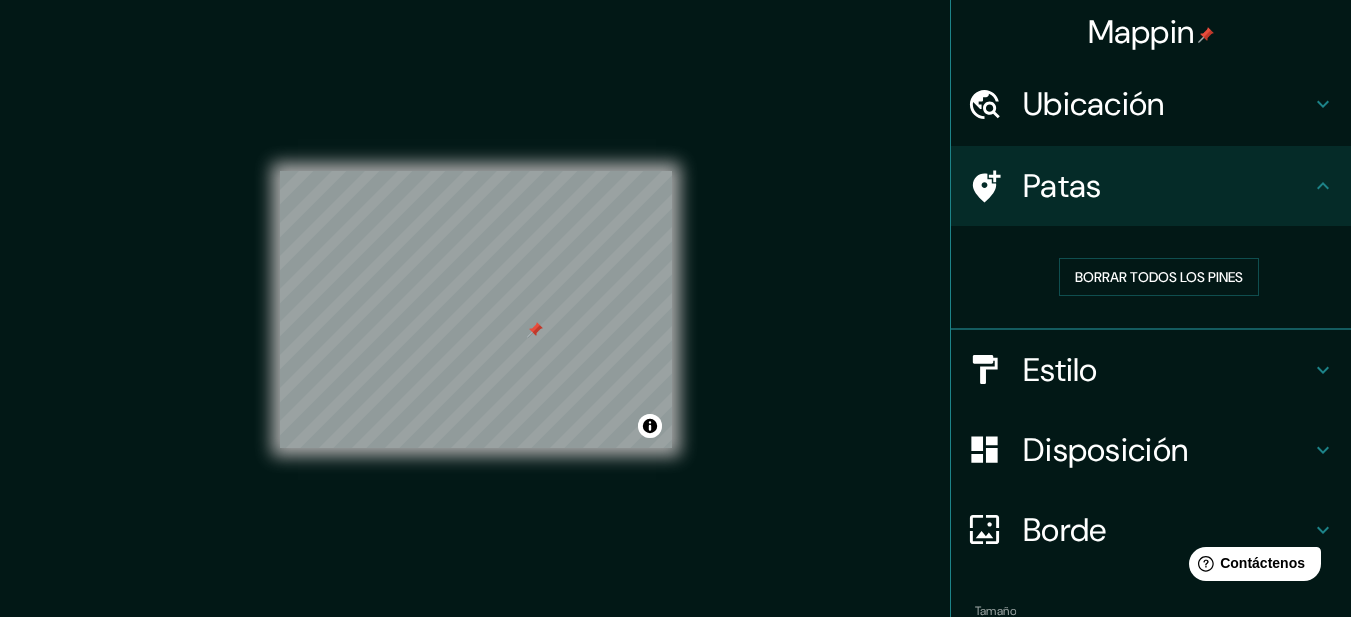click on "Estilo" at bounding box center [1167, 370] 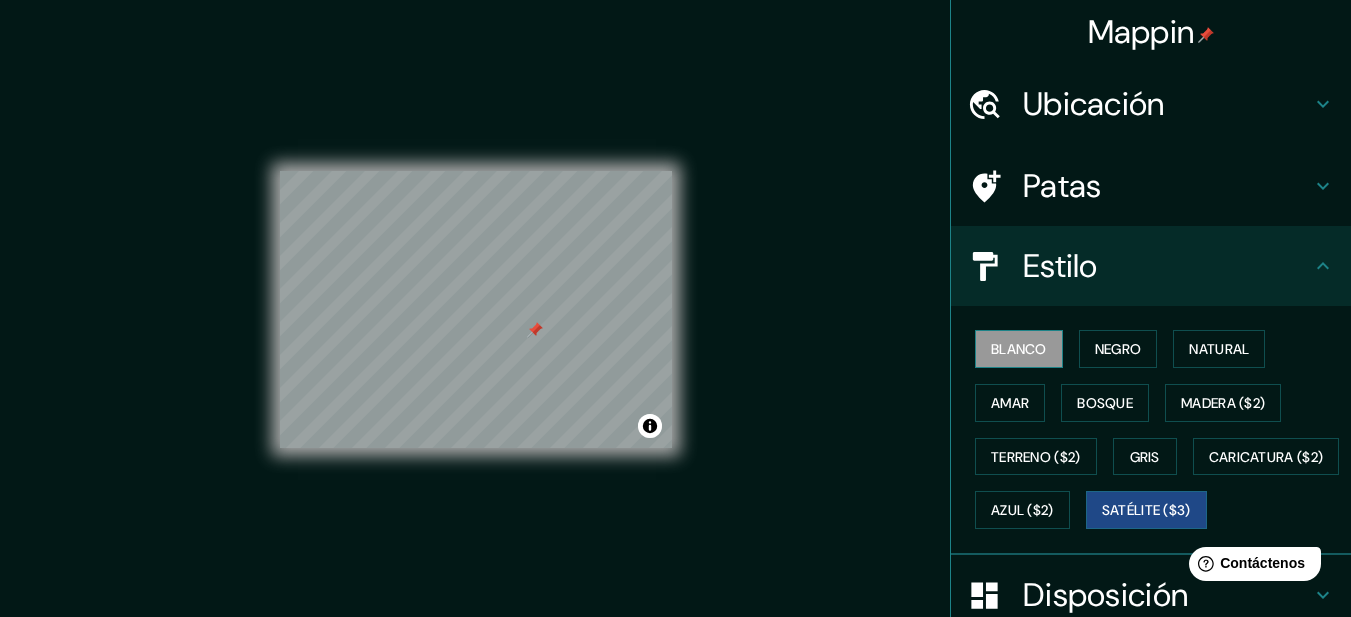 click on "Blanco" at bounding box center [1019, 349] 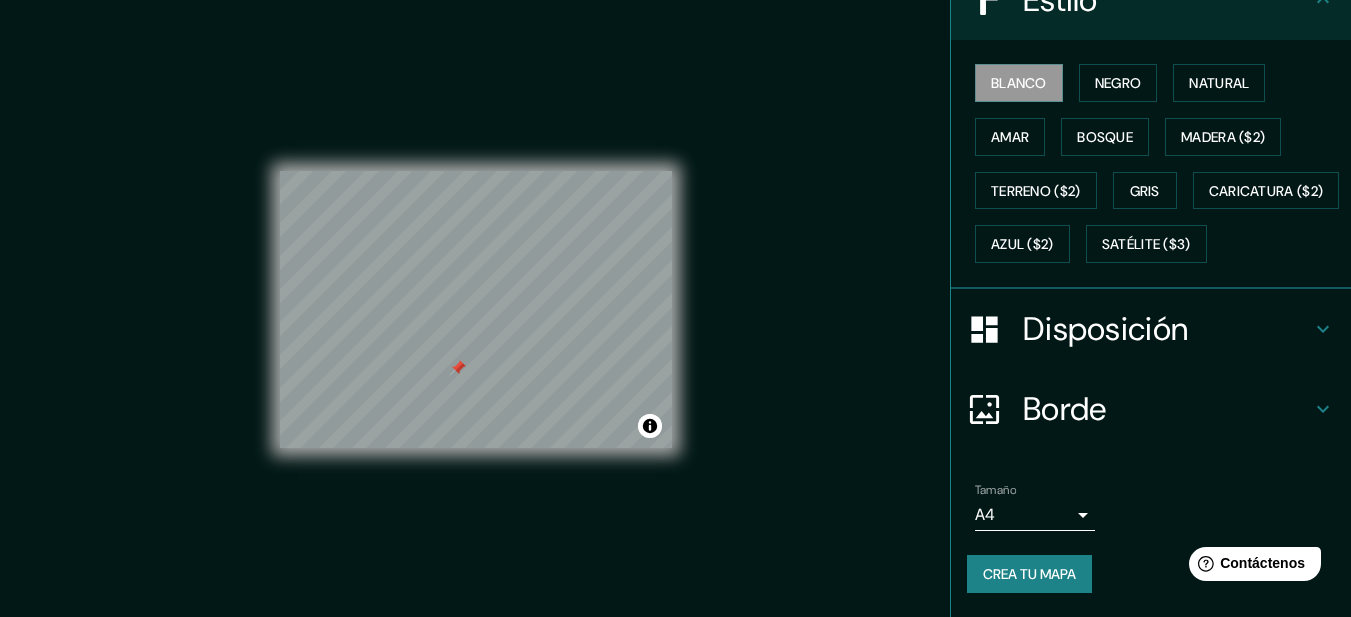 scroll, scrollTop: 319, scrollLeft: 0, axis: vertical 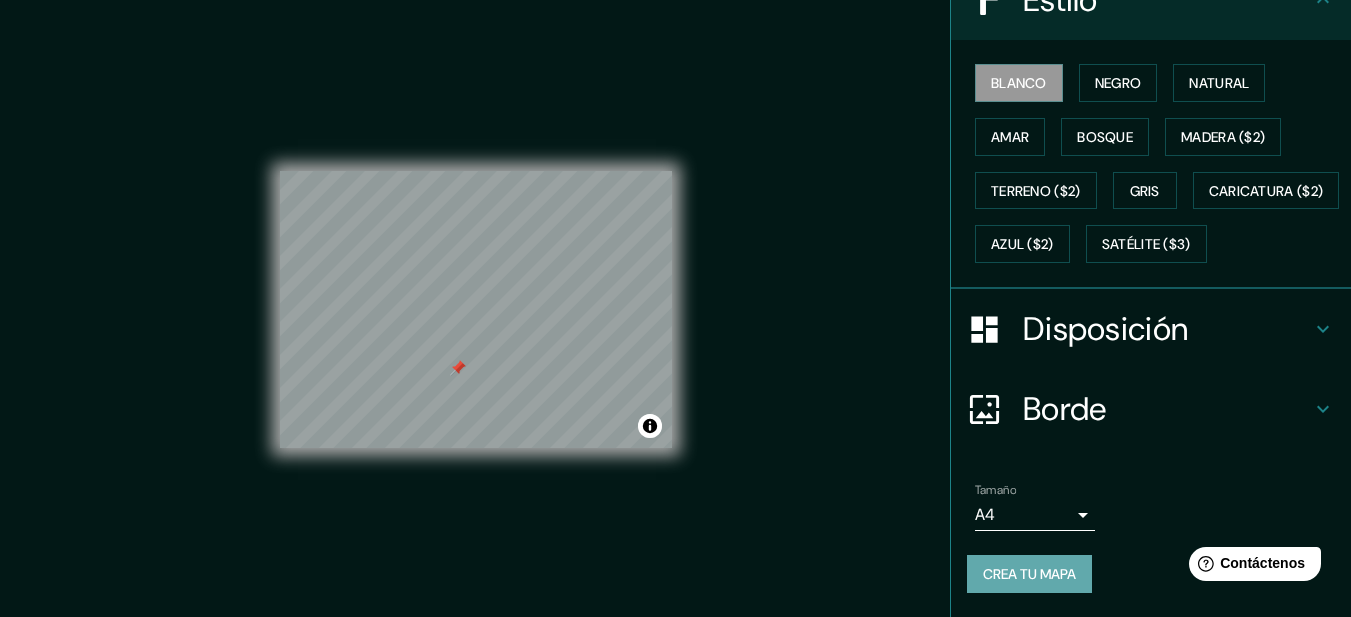 click on "Crea tu mapa" at bounding box center [1029, 574] 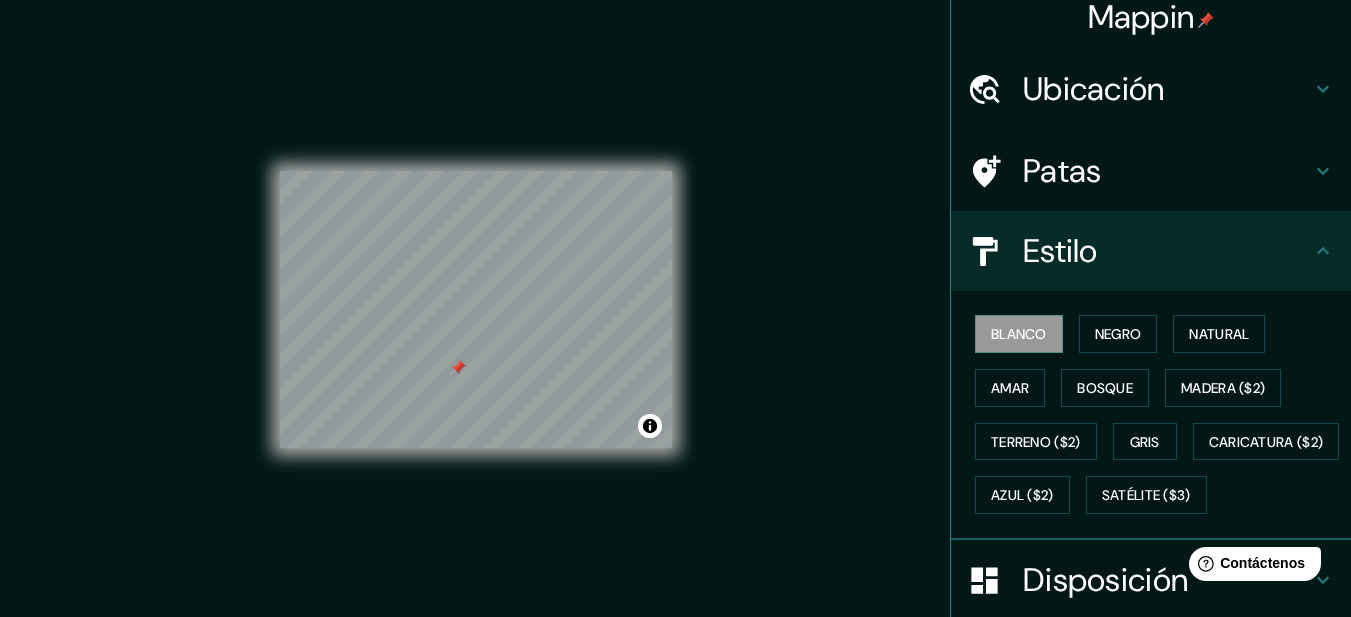 scroll, scrollTop: 0, scrollLeft: 0, axis: both 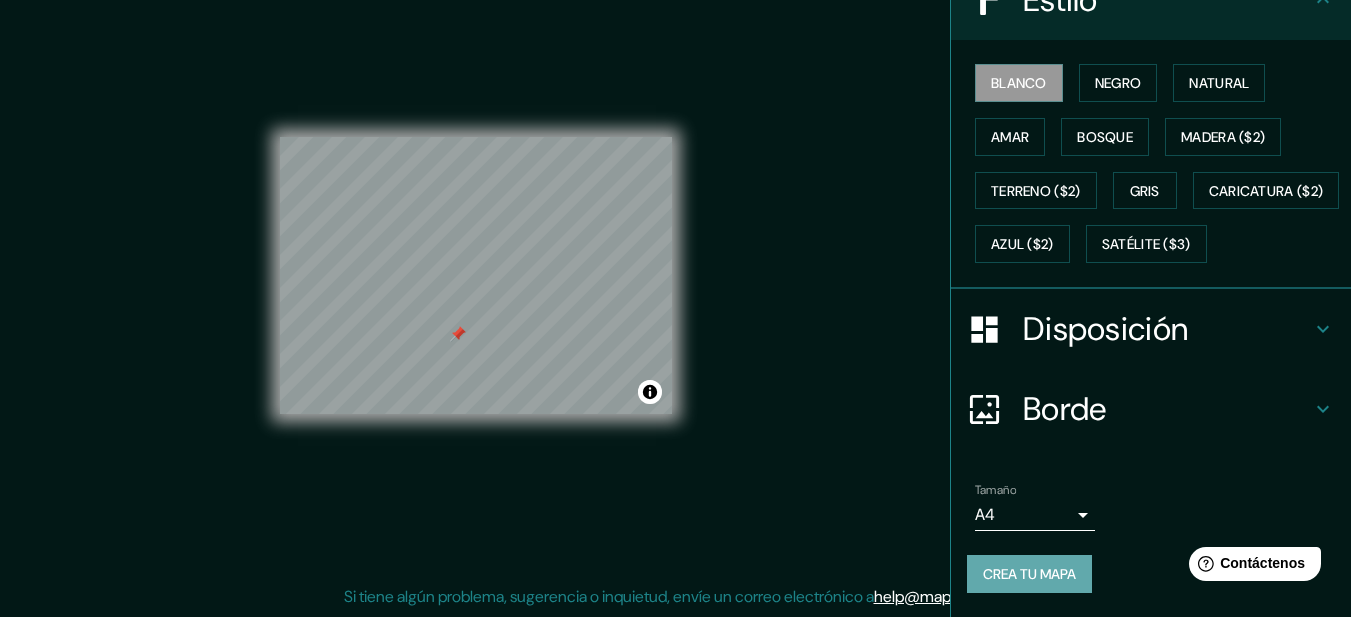 click on "Crea tu mapa" at bounding box center [1029, 574] 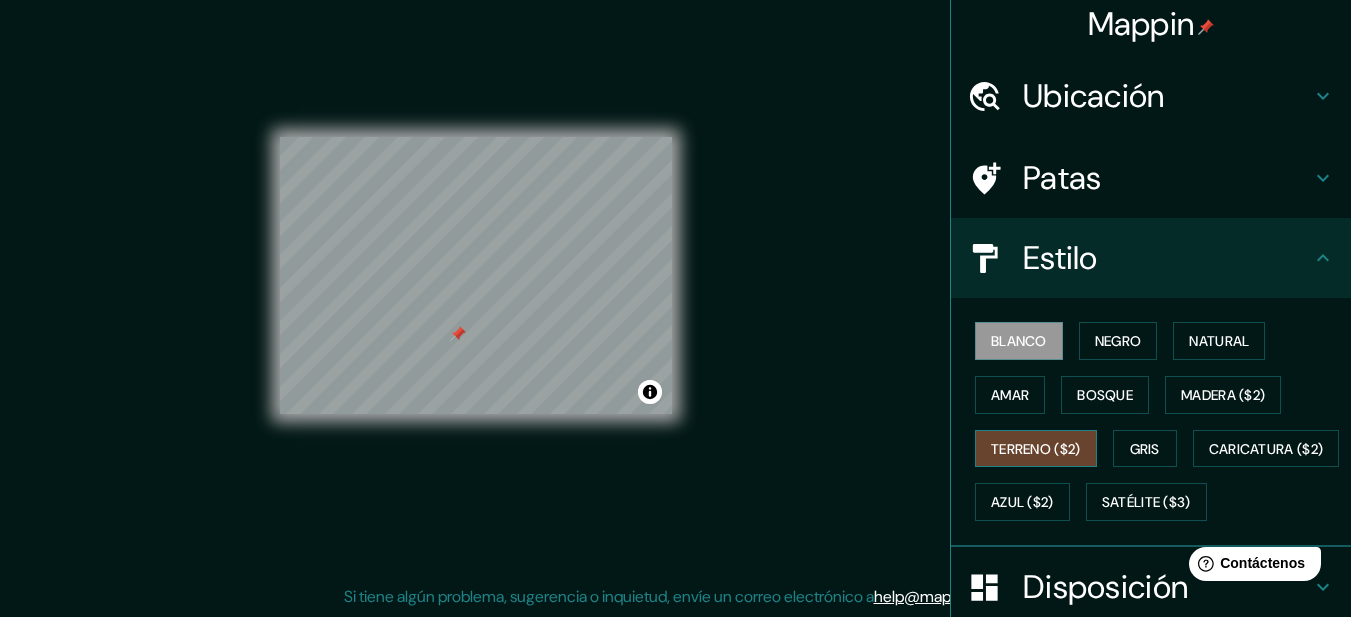 scroll, scrollTop: 0, scrollLeft: 0, axis: both 